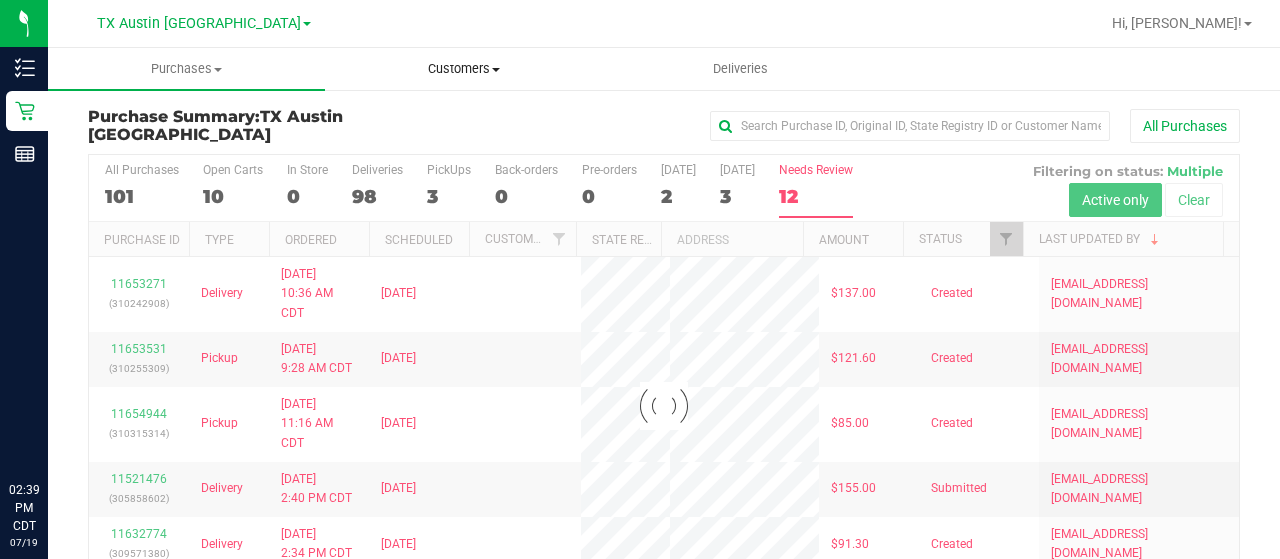 scroll, scrollTop: 0, scrollLeft: 0, axis: both 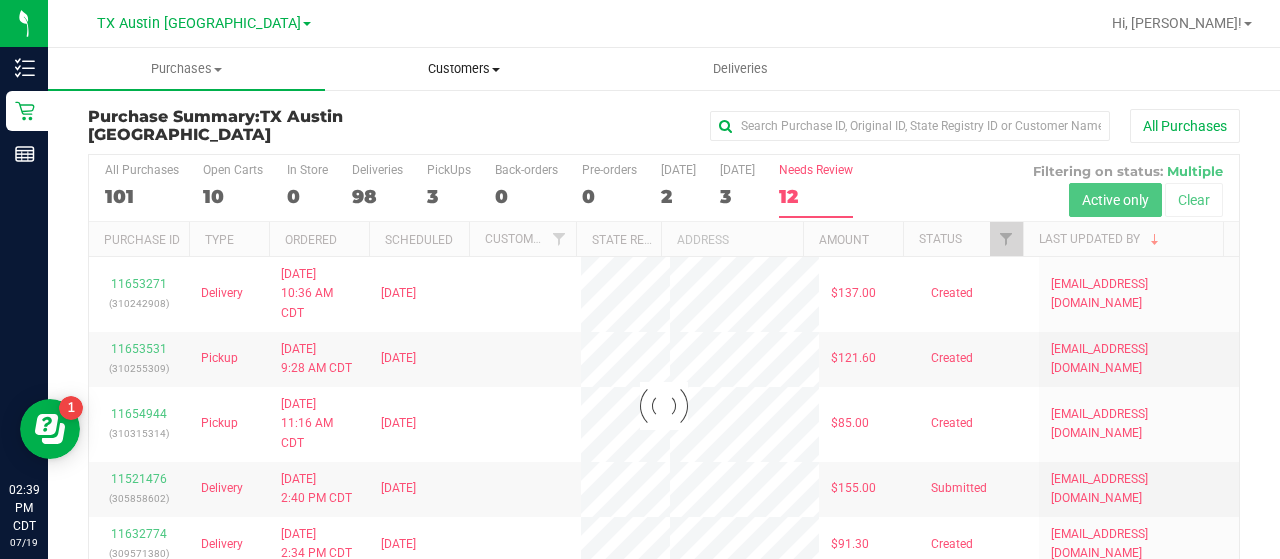 click on "Customers" at bounding box center (463, 69) 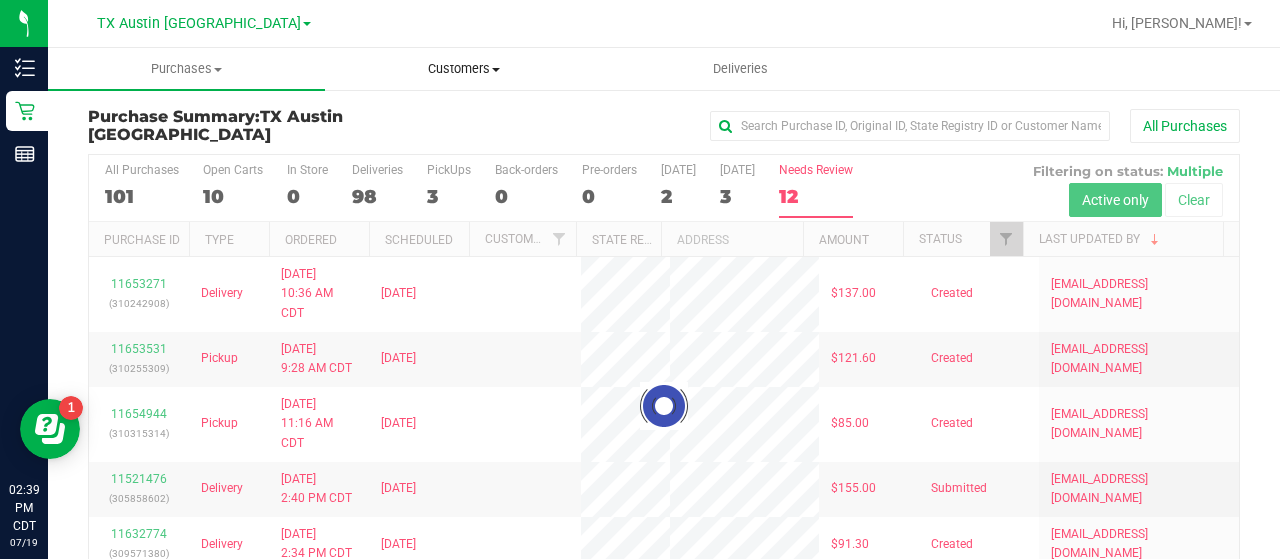scroll, scrollTop: 0, scrollLeft: 0, axis: both 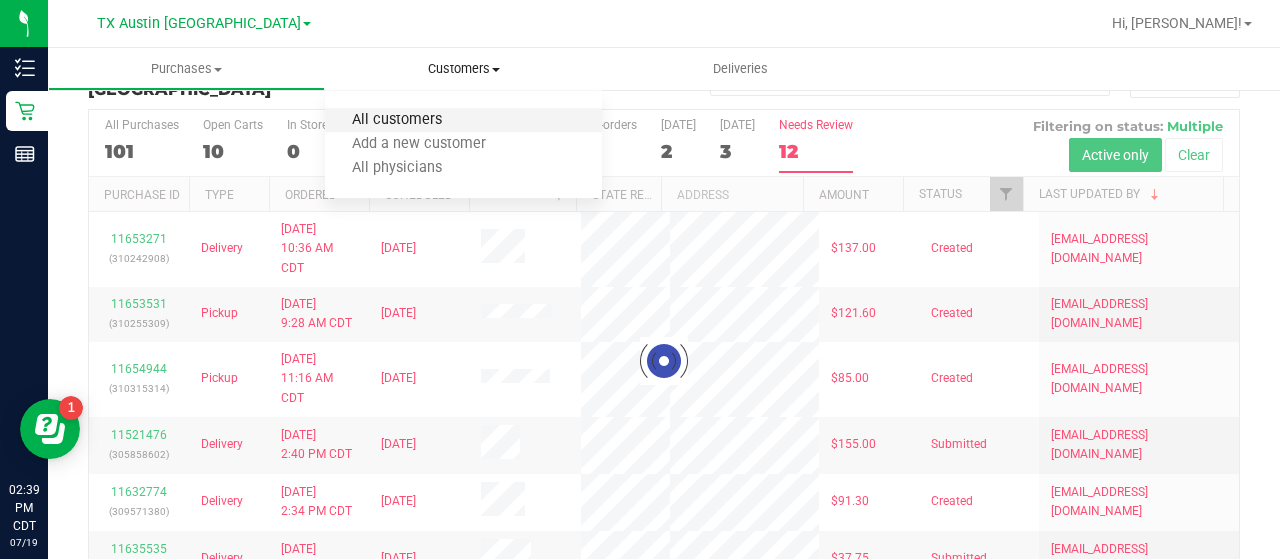 click on "All customers" at bounding box center [397, 120] 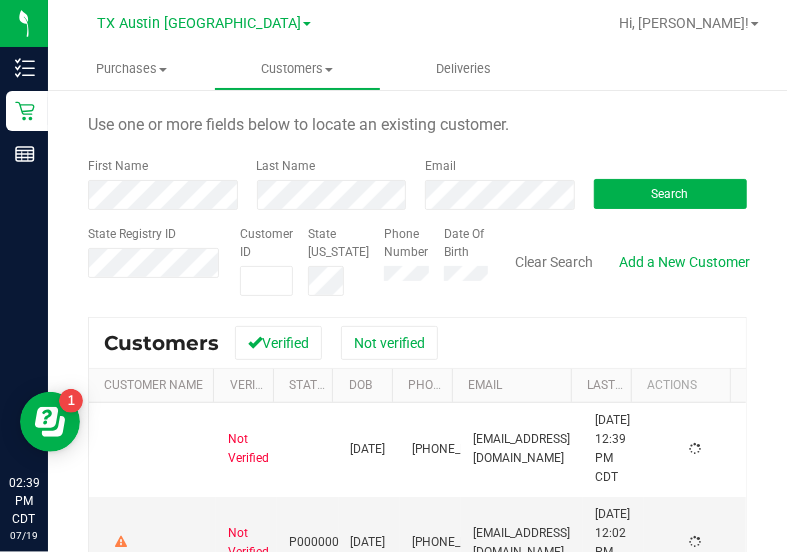 scroll, scrollTop: 0, scrollLeft: 0, axis: both 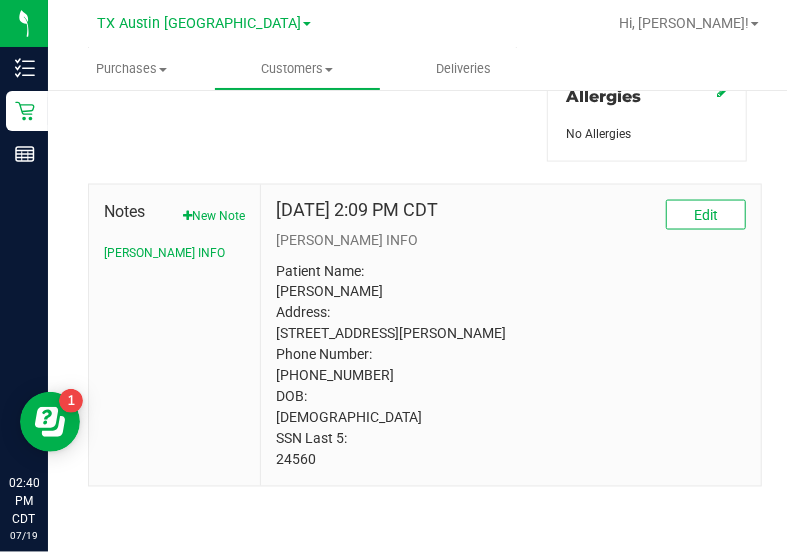 click on "Patient Name:
[PERSON_NAME]
Address:
[STREET_ADDRESS][PERSON_NAME]
Phone Number:
[PHONE_NUMBER]
DOB:
[DEMOGRAPHIC_DATA]
SSN Last 5:
24560" at bounding box center (511, 366) 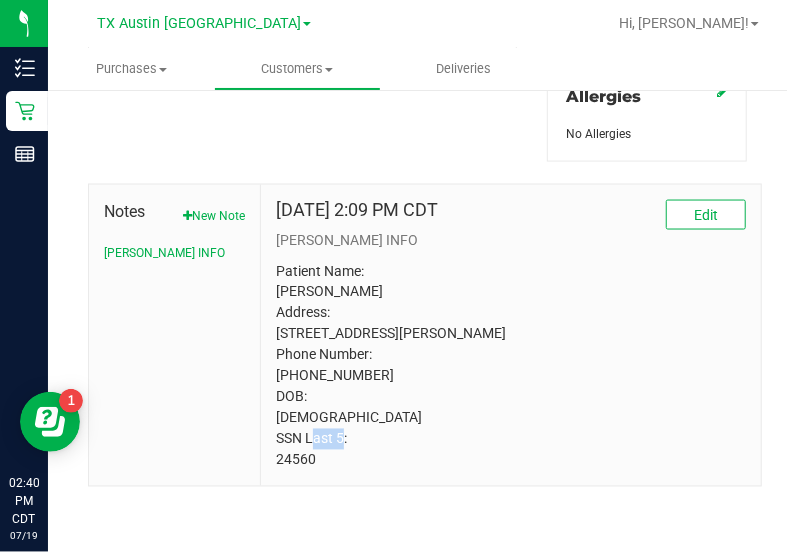 click on "Patient Name:
[PERSON_NAME]
Address:
[STREET_ADDRESS][PERSON_NAME]
Phone Number:
[PHONE_NUMBER]
DOB:
[DEMOGRAPHIC_DATA]
SSN Last 5:
24560" at bounding box center [511, 366] 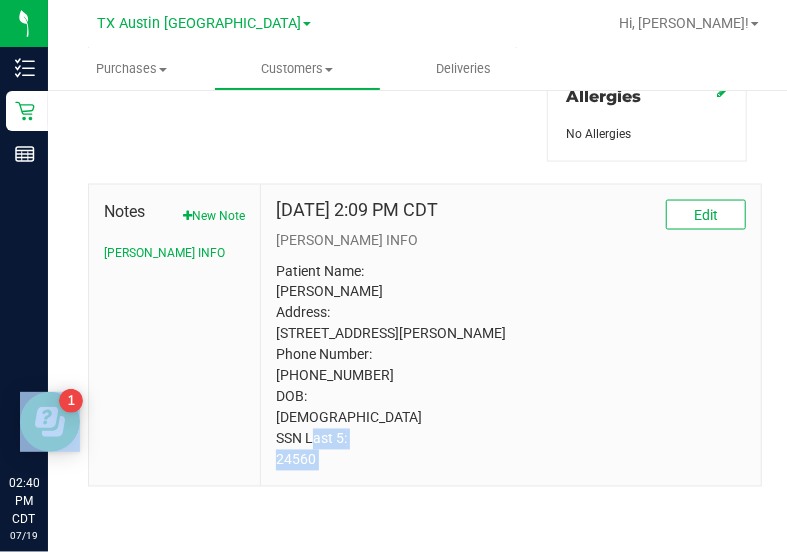 click on "Patient Name:
[PERSON_NAME]
Address:
[STREET_ADDRESS][PERSON_NAME]
Phone Number:
[PHONE_NUMBER]
DOB:
[DEMOGRAPHIC_DATA]
SSN Last 5:
24560" at bounding box center [511, 366] 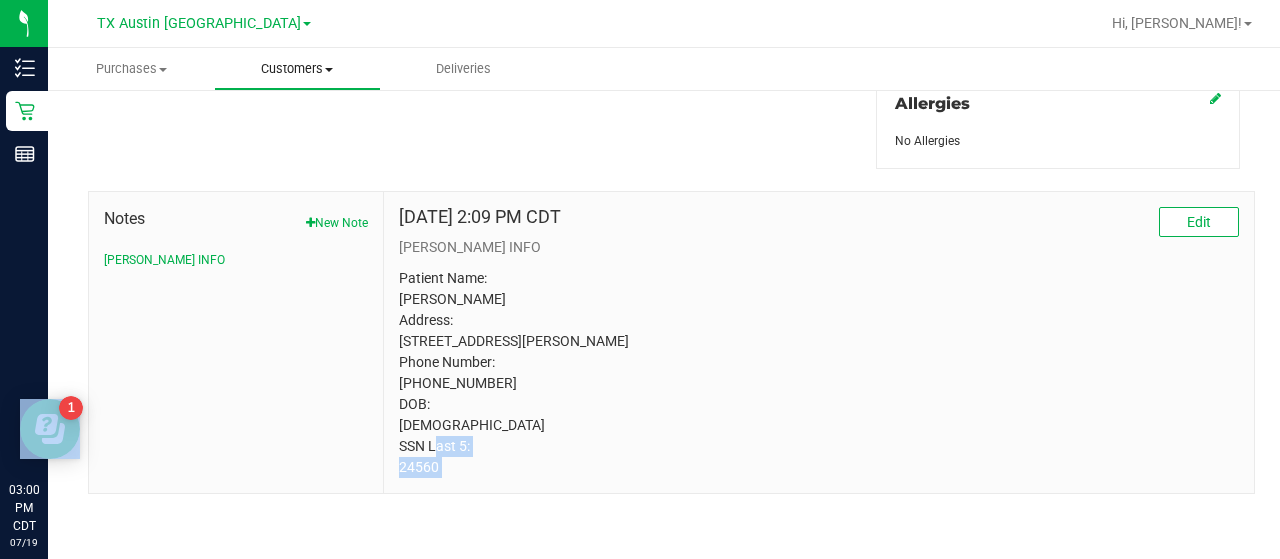 click on "Customers" at bounding box center (297, 69) 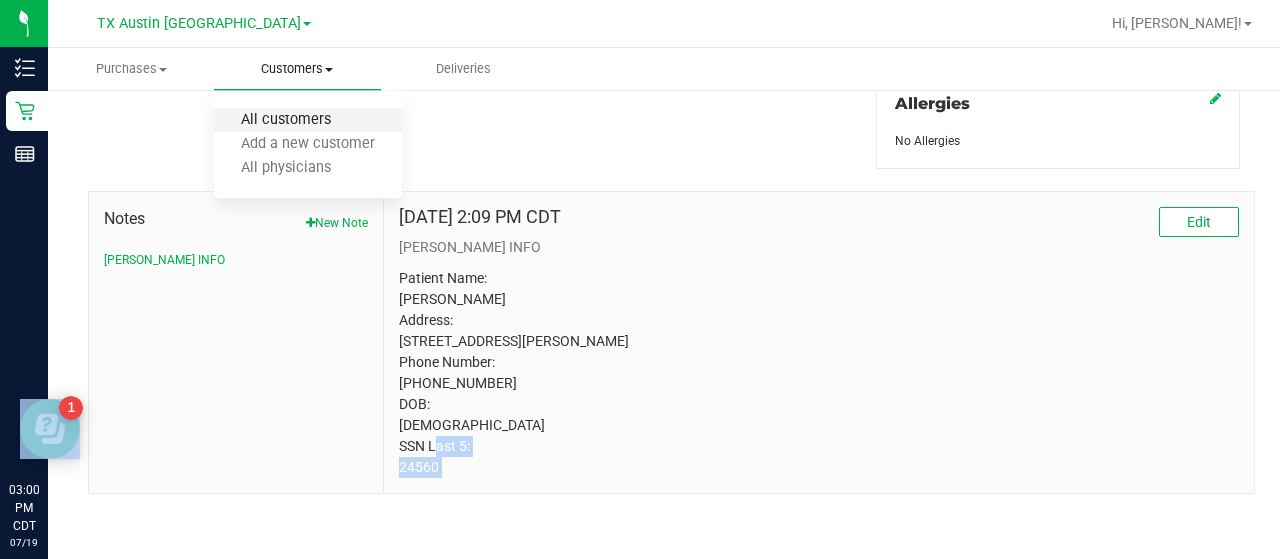 click on "All customers" at bounding box center [286, 120] 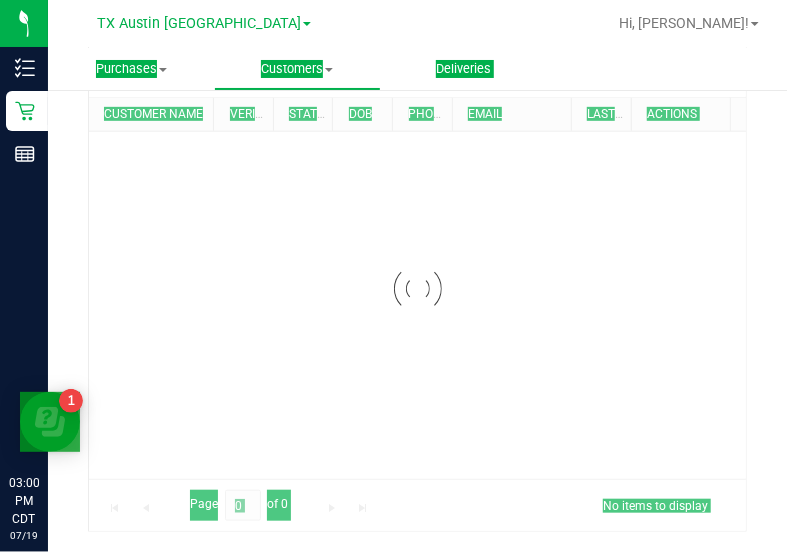 scroll, scrollTop: 0, scrollLeft: 0, axis: both 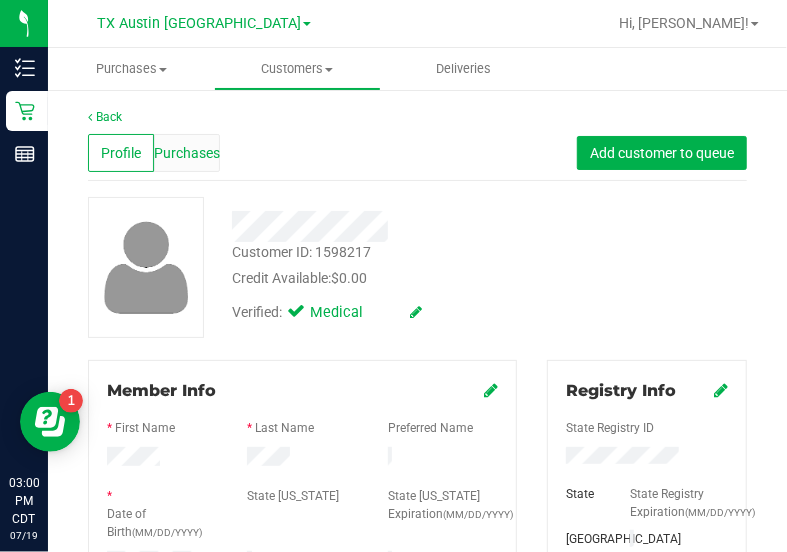 click on "Purchases" at bounding box center (187, 153) 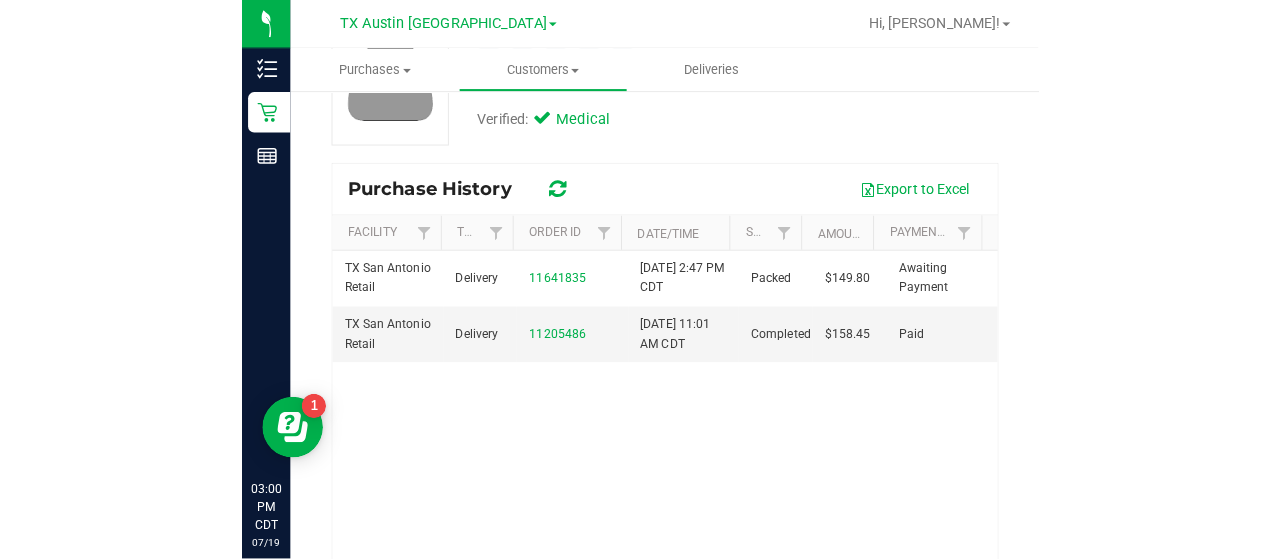 scroll, scrollTop: 193, scrollLeft: 0, axis: vertical 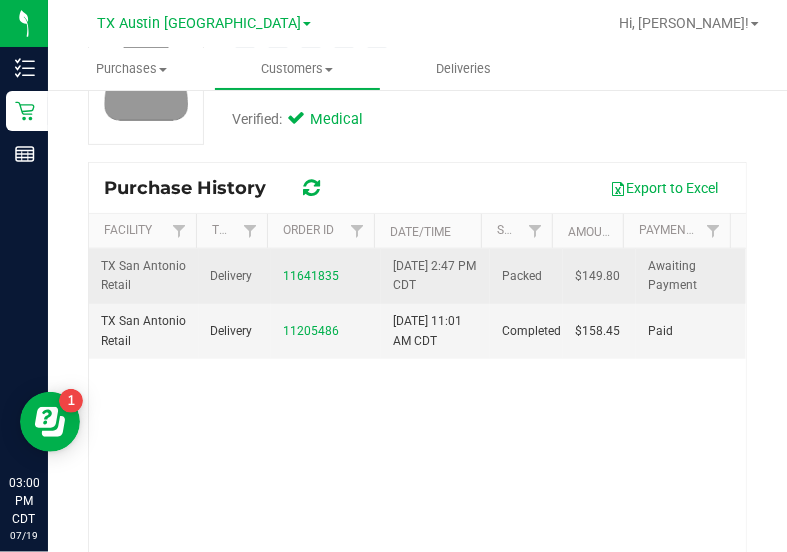 click on "Delivery" at bounding box center (232, 276) 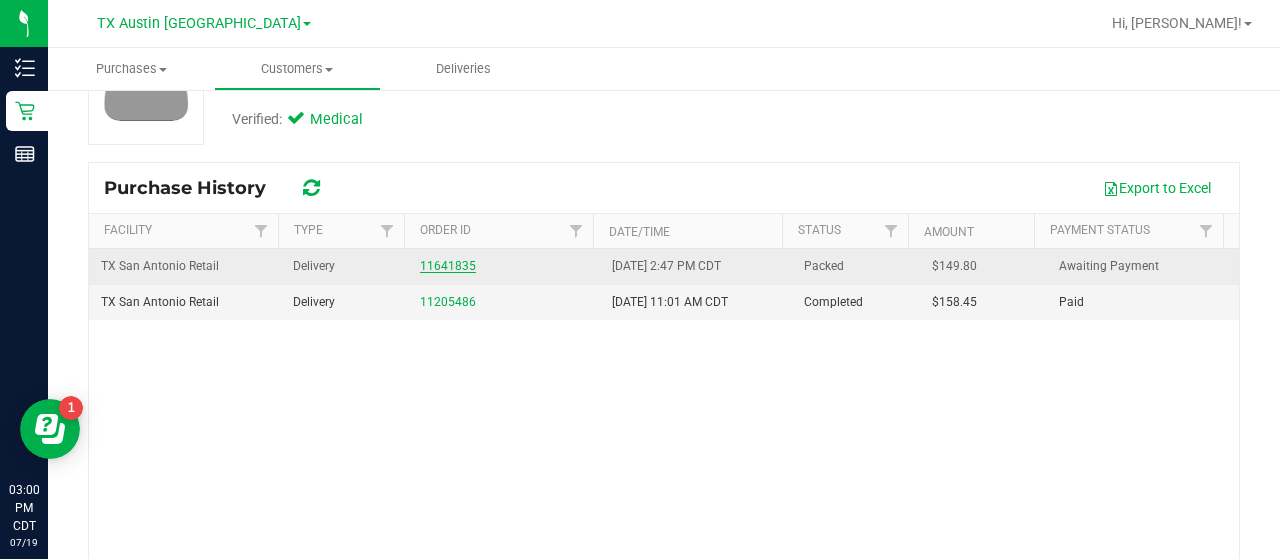 click on "11641835" at bounding box center [448, 266] 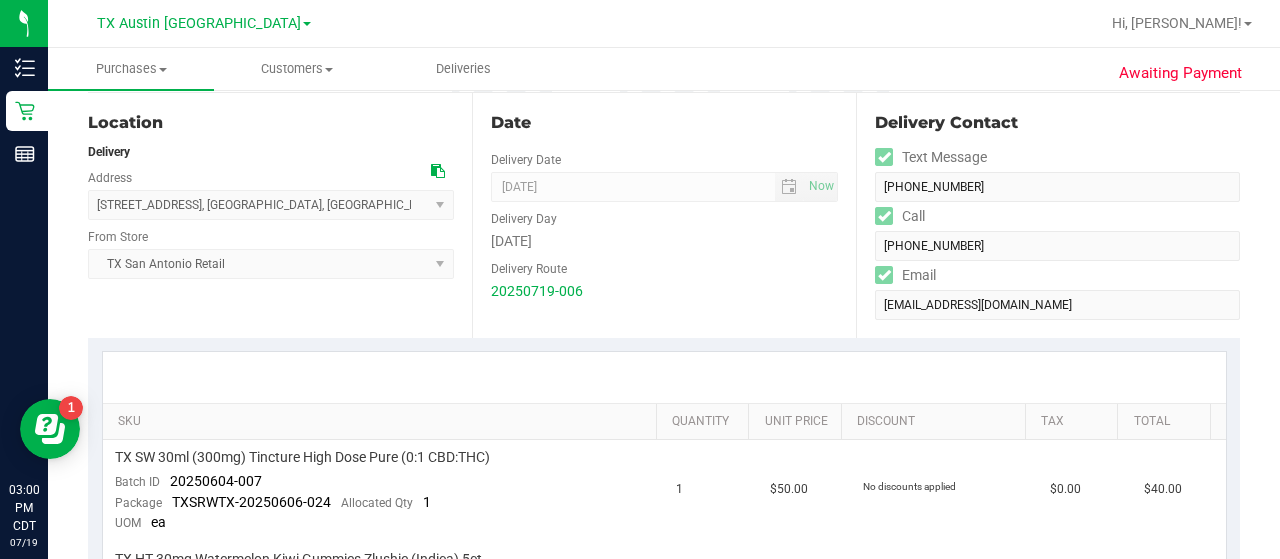scroll, scrollTop: 640, scrollLeft: 0, axis: vertical 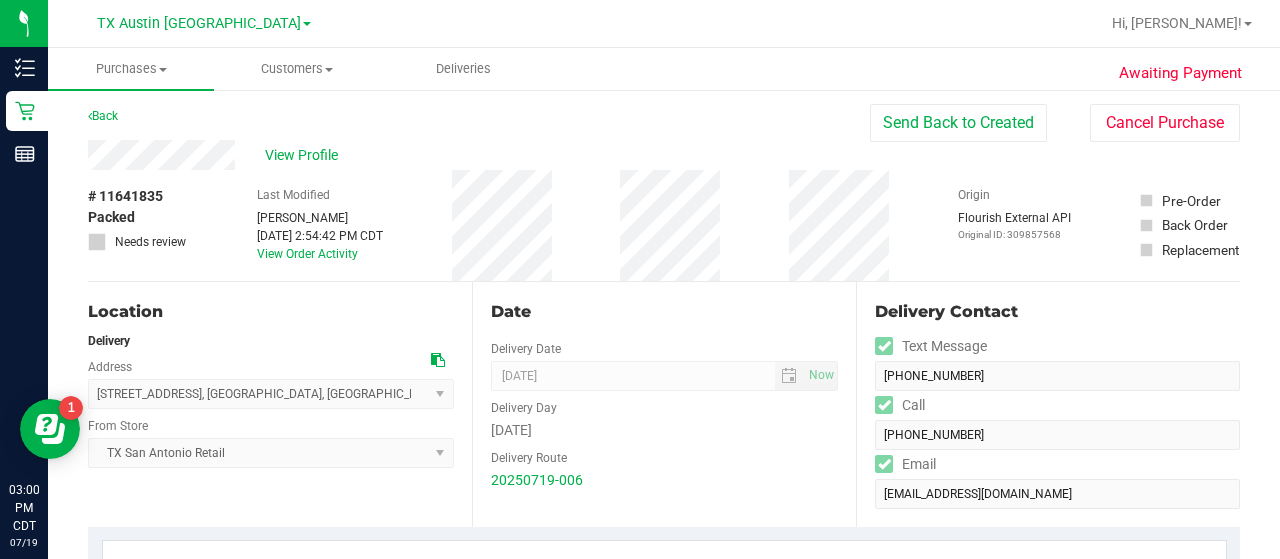 click on "Delivery" at bounding box center (271, 341) 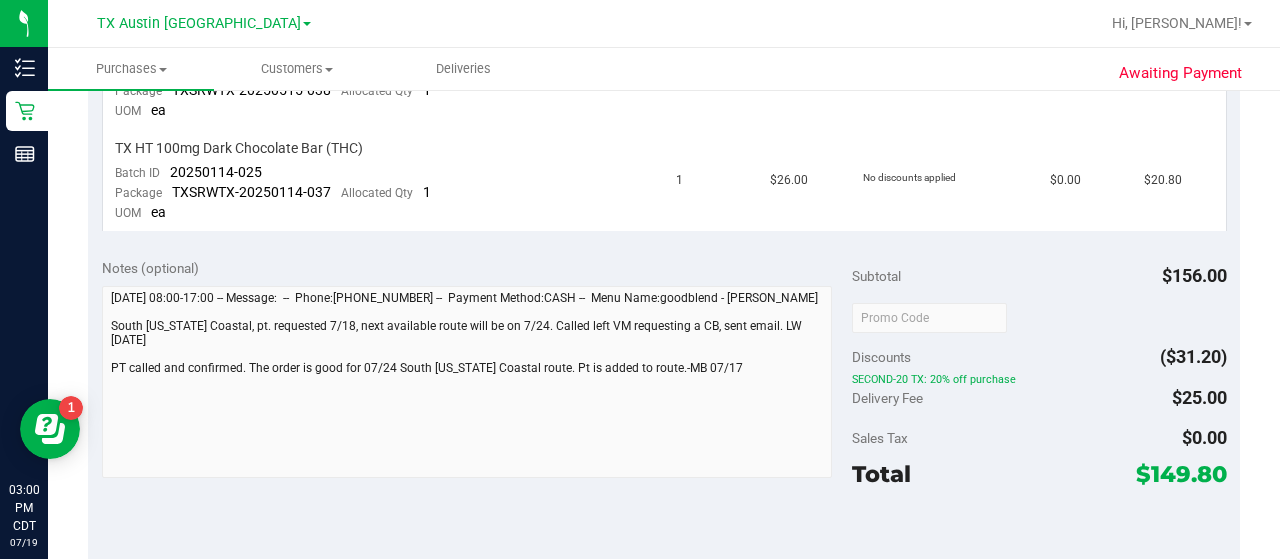 scroll, scrollTop: 0, scrollLeft: 0, axis: both 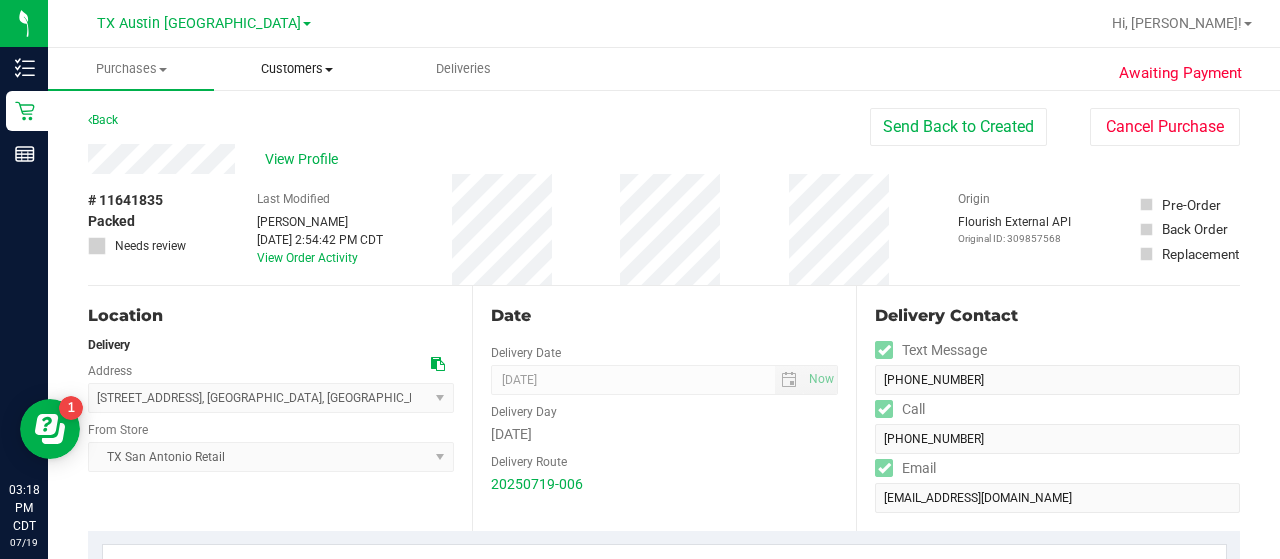 click on "Customers" at bounding box center [297, 69] 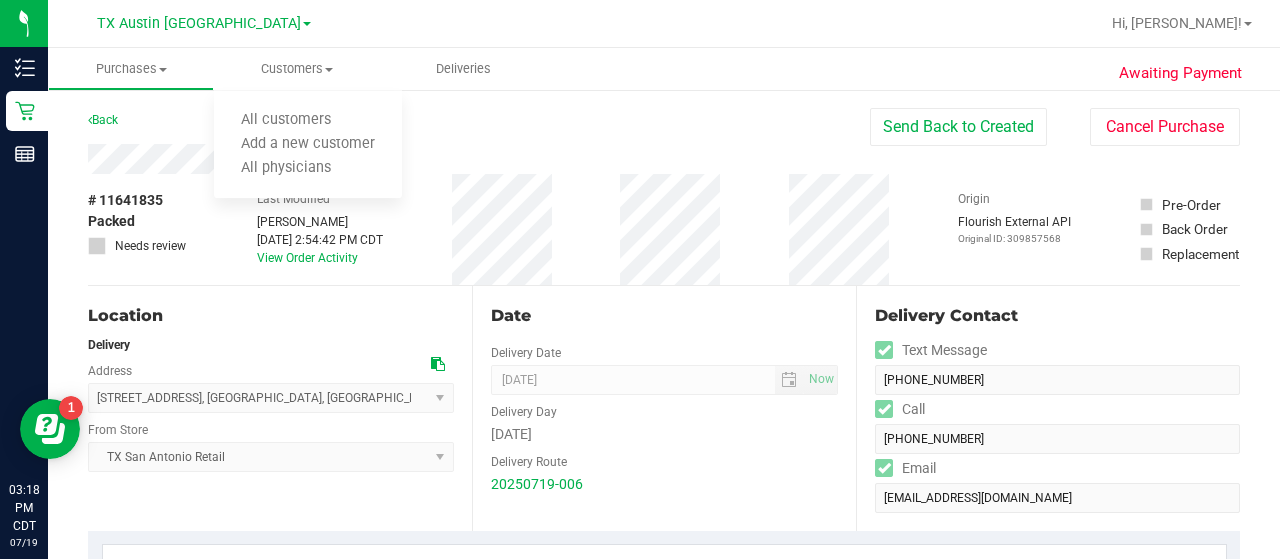 click on "Back
Send Back to Created
Cancel Purchase" at bounding box center (664, 126) 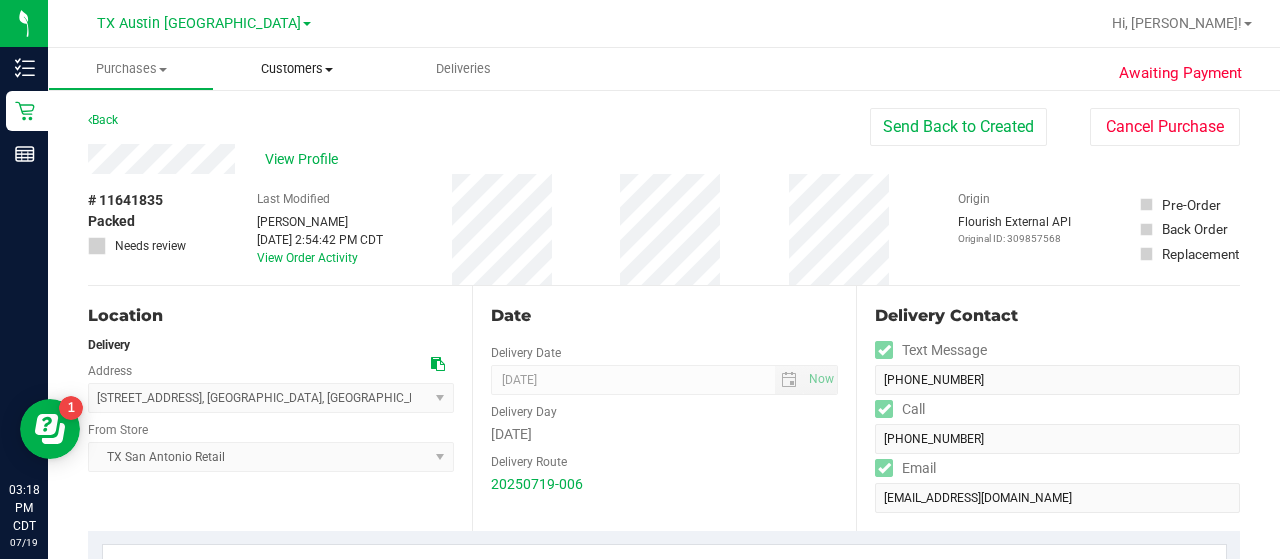 click on "View Profile" at bounding box center [305, 159] 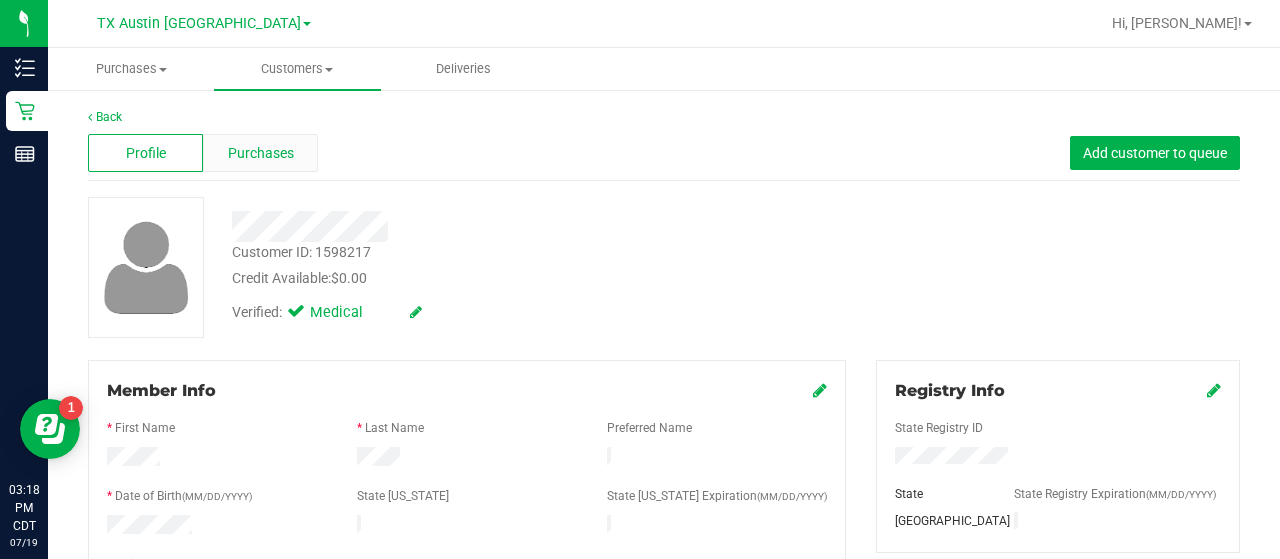 click on "Purchases" at bounding box center (260, 153) 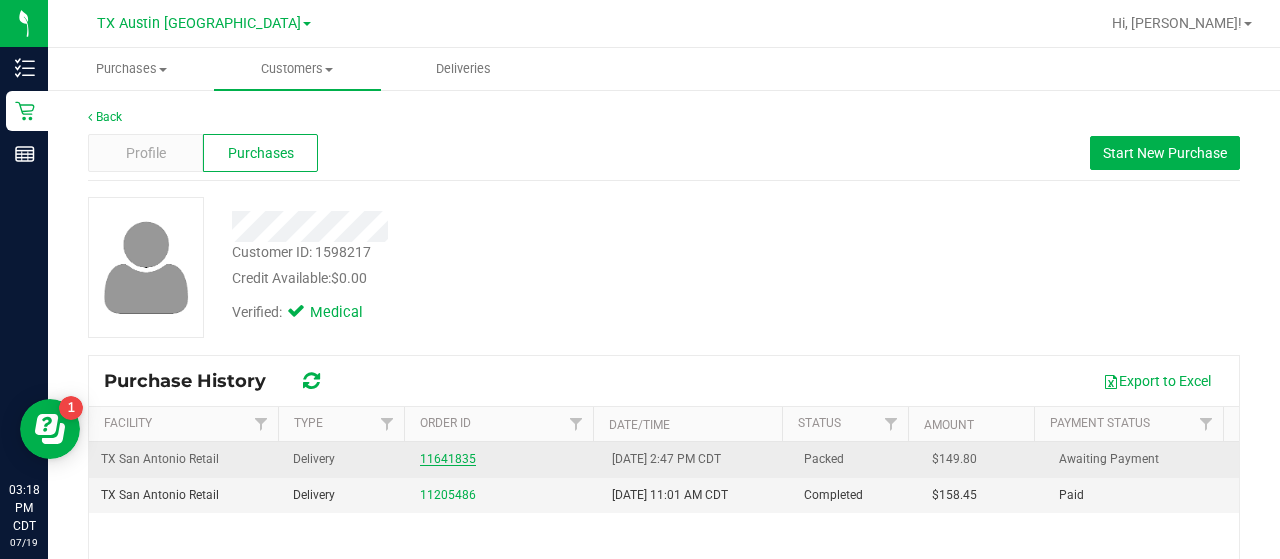 click on "11641835" at bounding box center [448, 459] 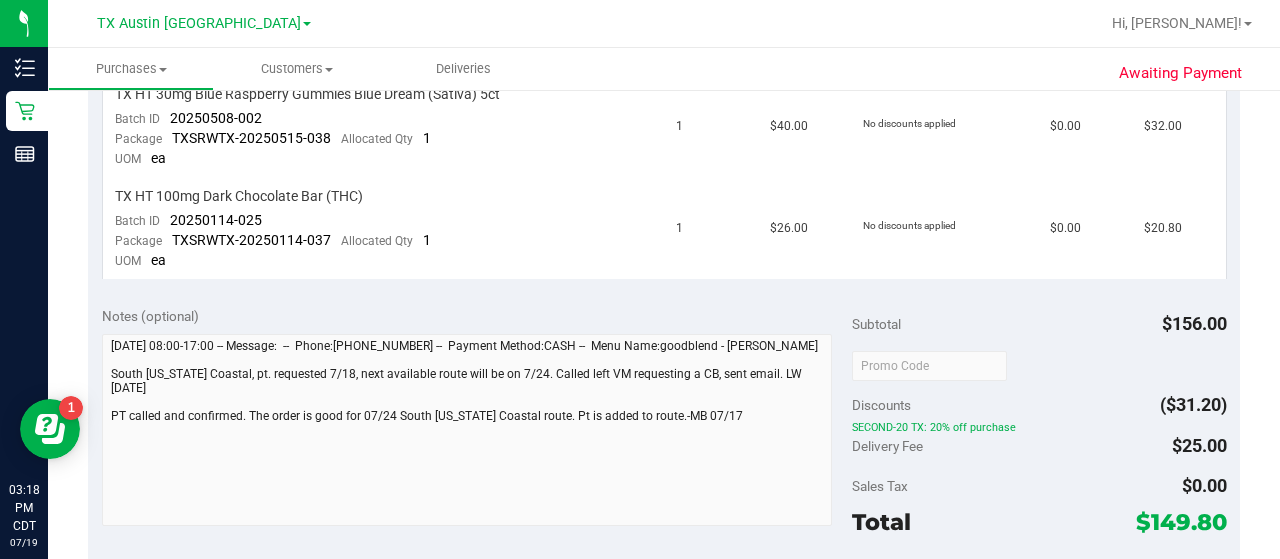 scroll, scrollTop: 0, scrollLeft: 0, axis: both 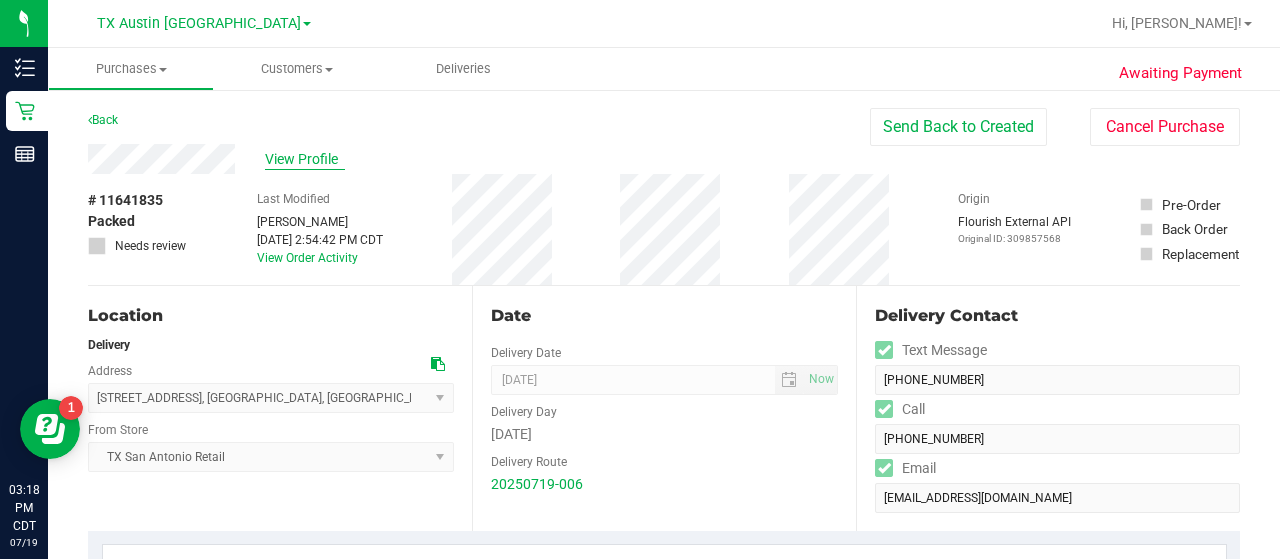 click on "View Profile" at bounding box center (305, 159) 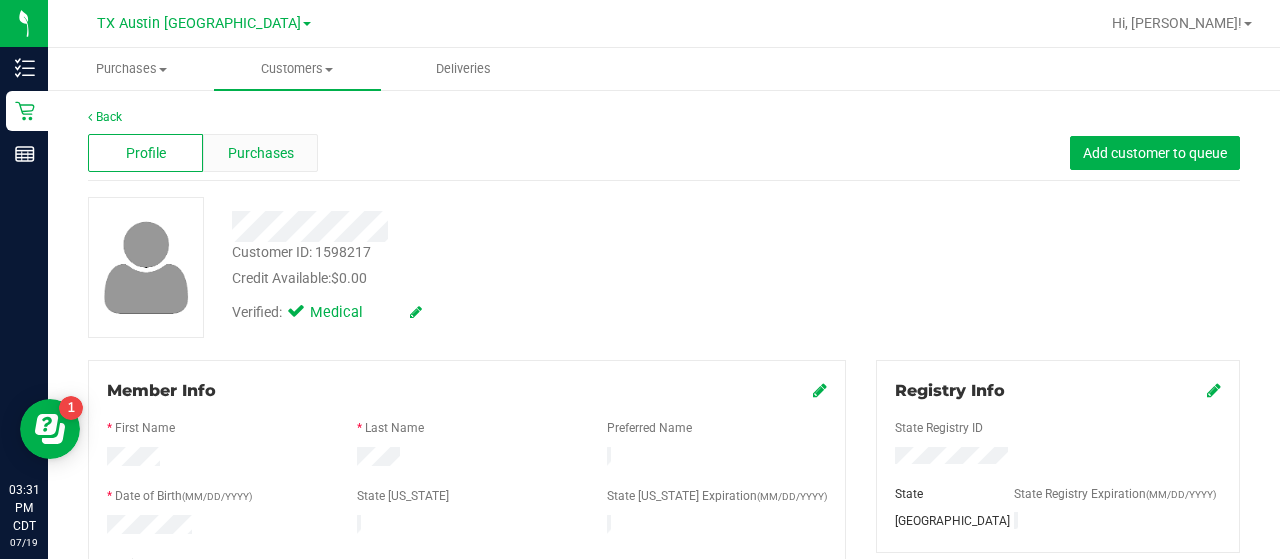 click on "Purchases" at bounding box center [260, 153] 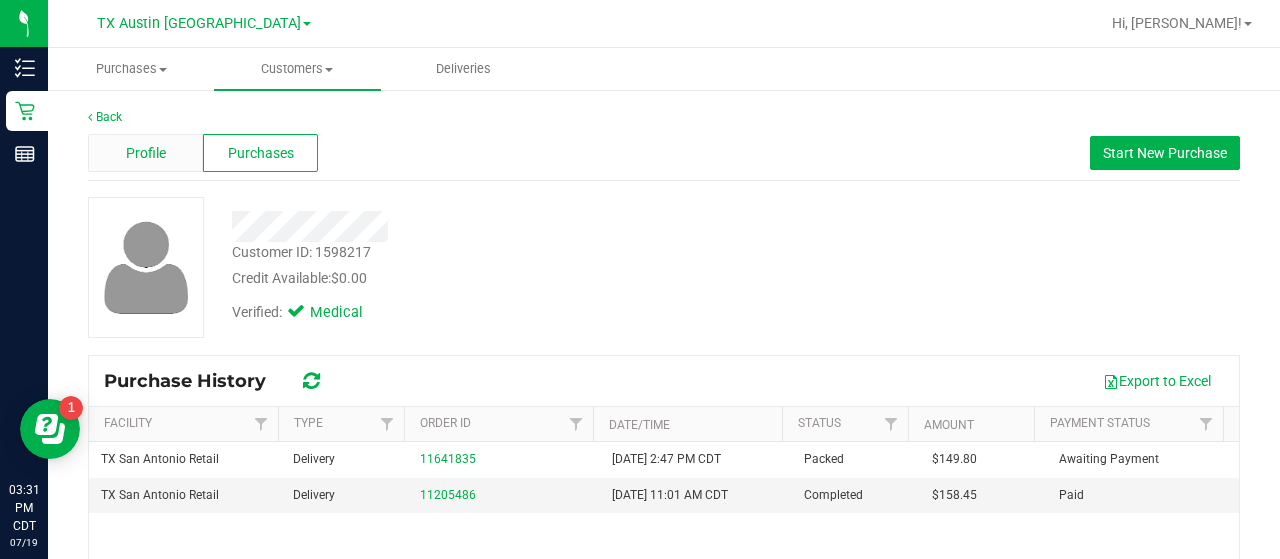 click on "Profile" at bounding box center (145, 153) 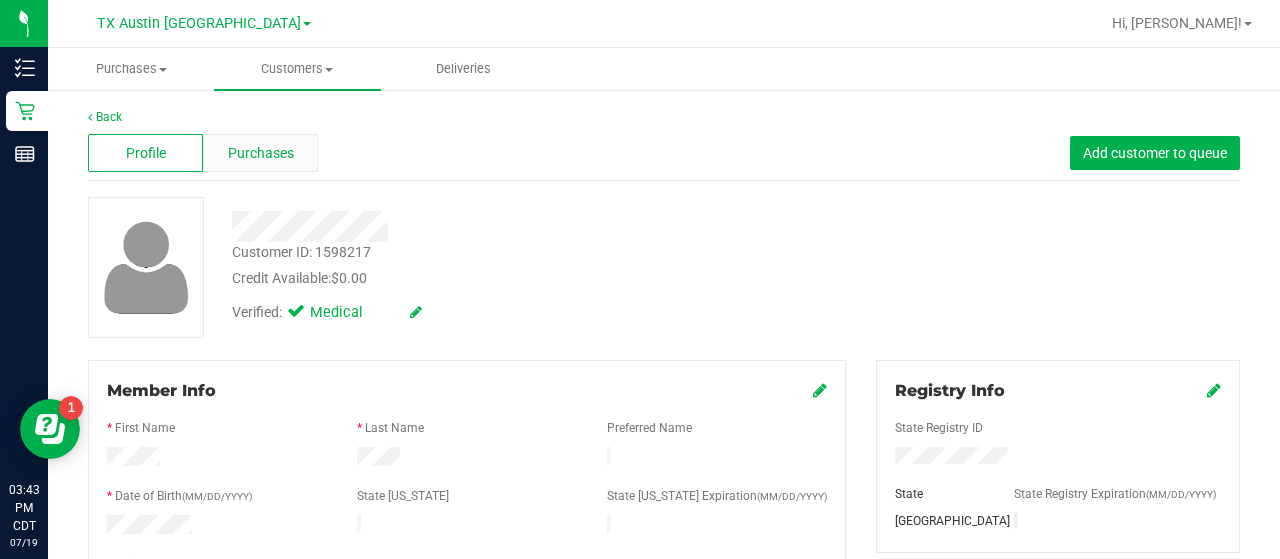 click on "Purchases" at bounding box center (261, 153) 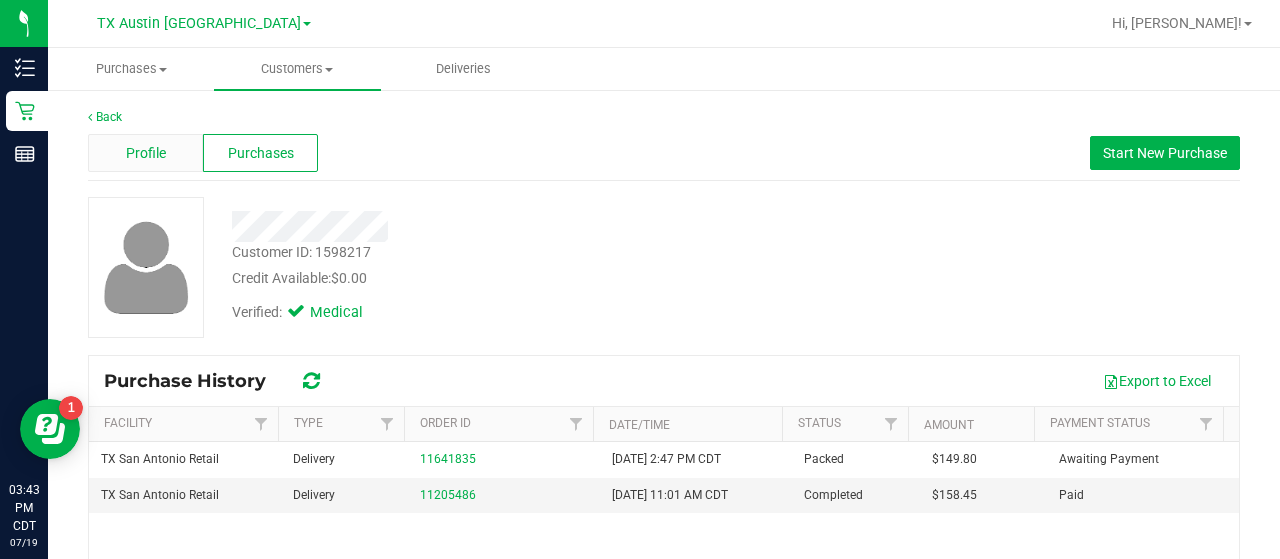 click on "Profile" at bounding box center [145, 153] 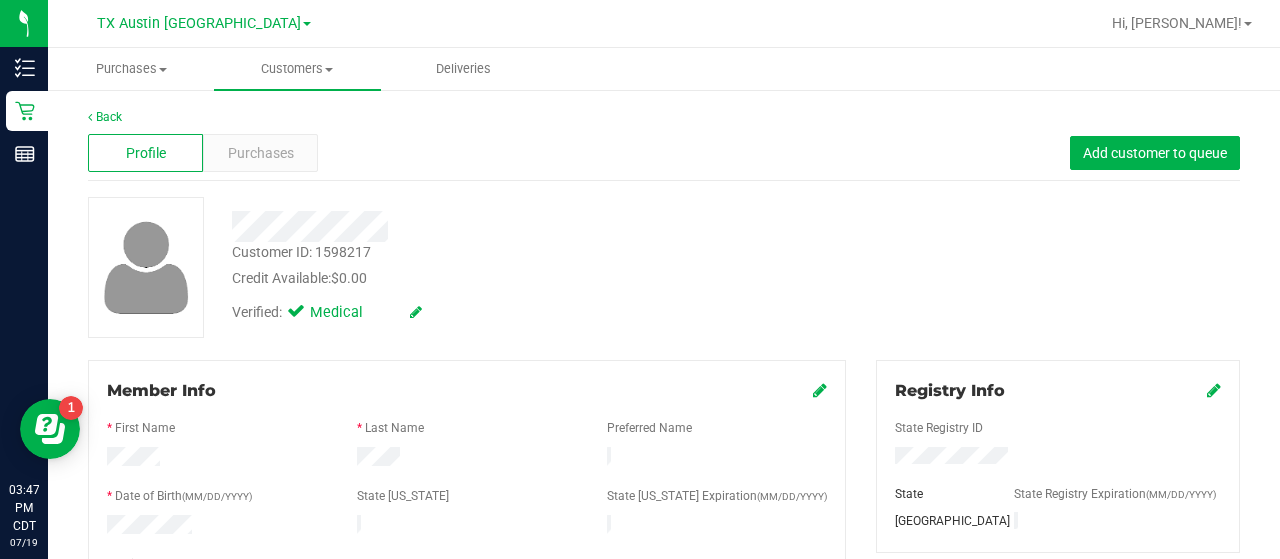 click on "Profile
Purchases
Add customer to queue" at bounding box center [664, 153] 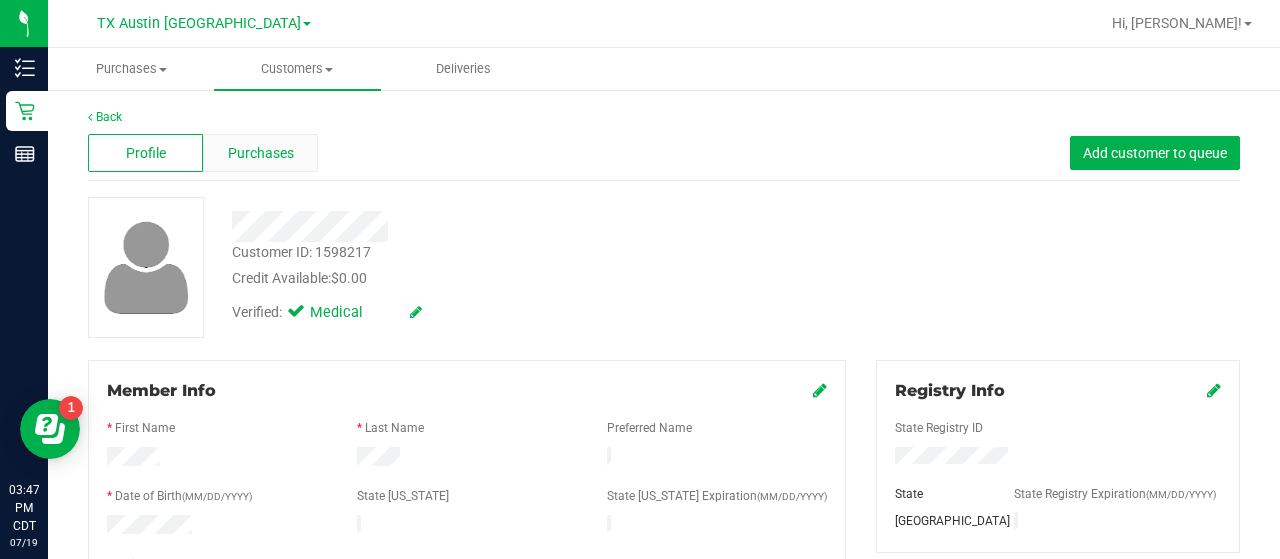 click on "Purchases" at bounding box center (260, 153) 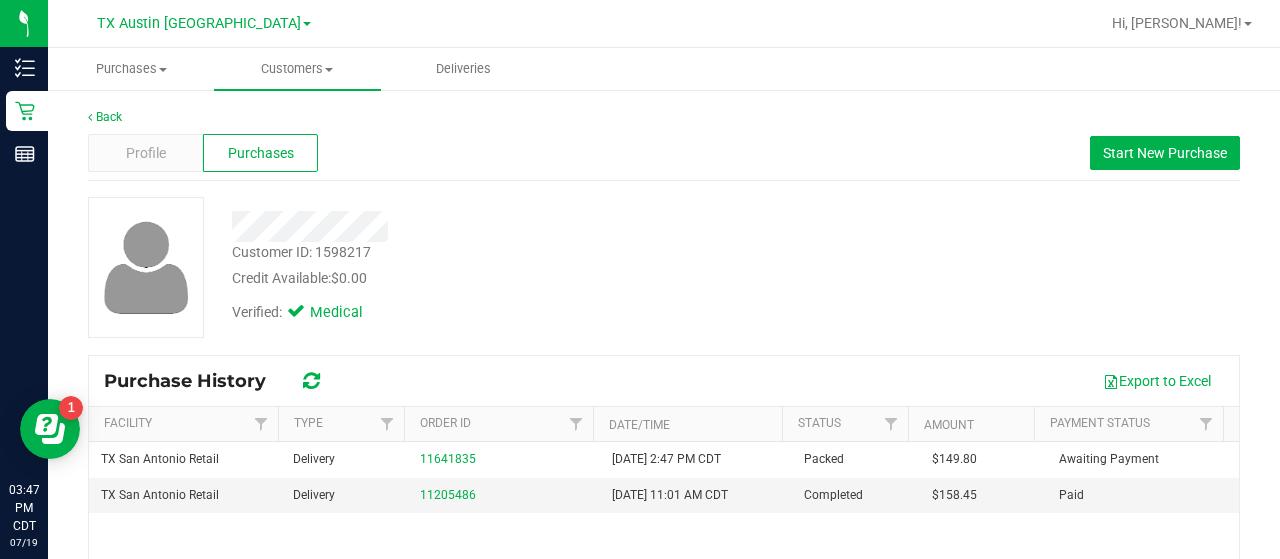click on "Profile" at bounding box center (145, 153) 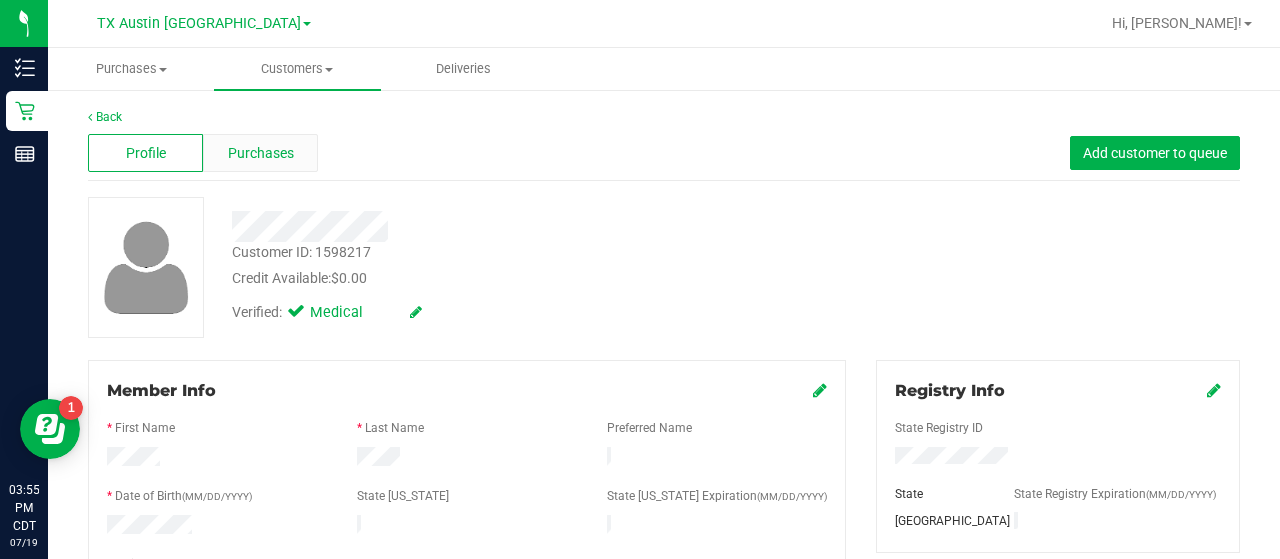click on "Purchases" at bounding box center (260, 153) 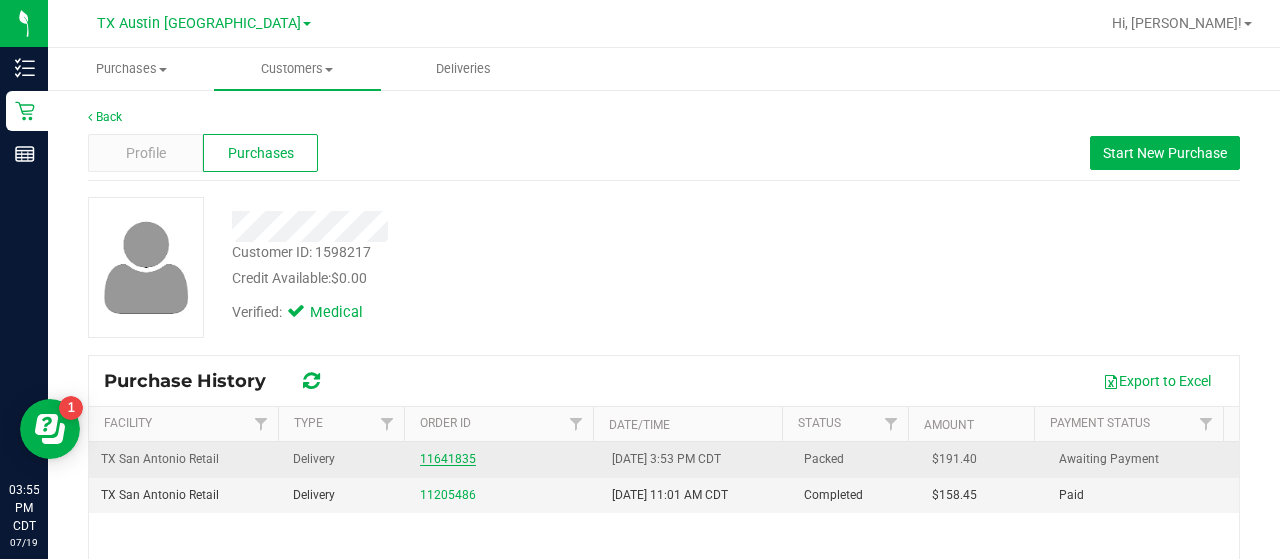 click on "11641835" at bounding box center [448, 459] 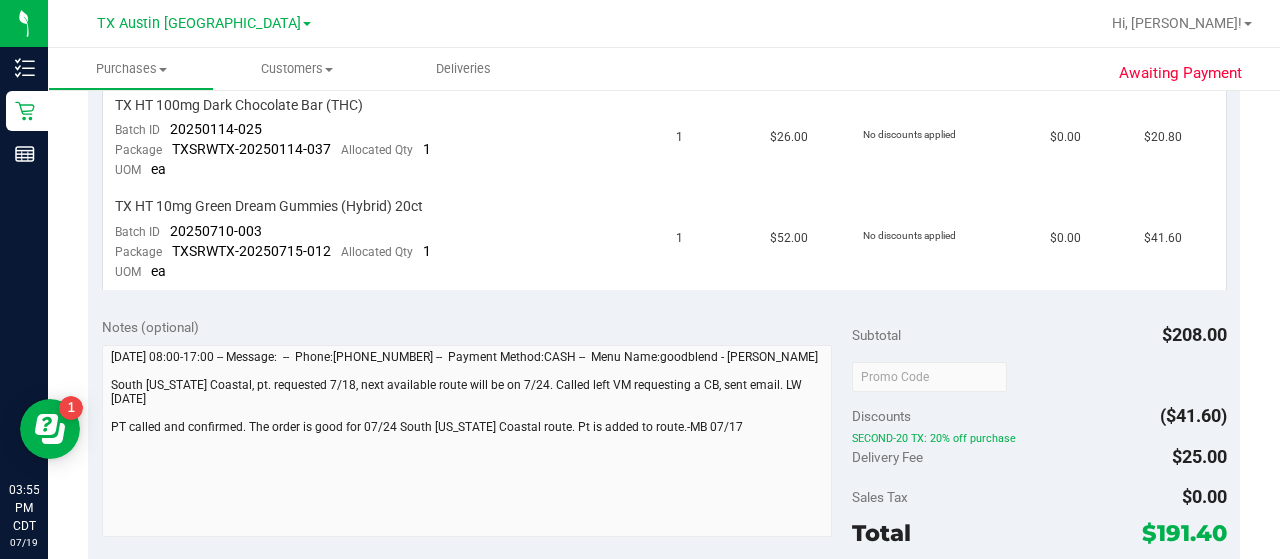 scroll, scrollTop: 856, scrollLeft: 0, axis: vertical 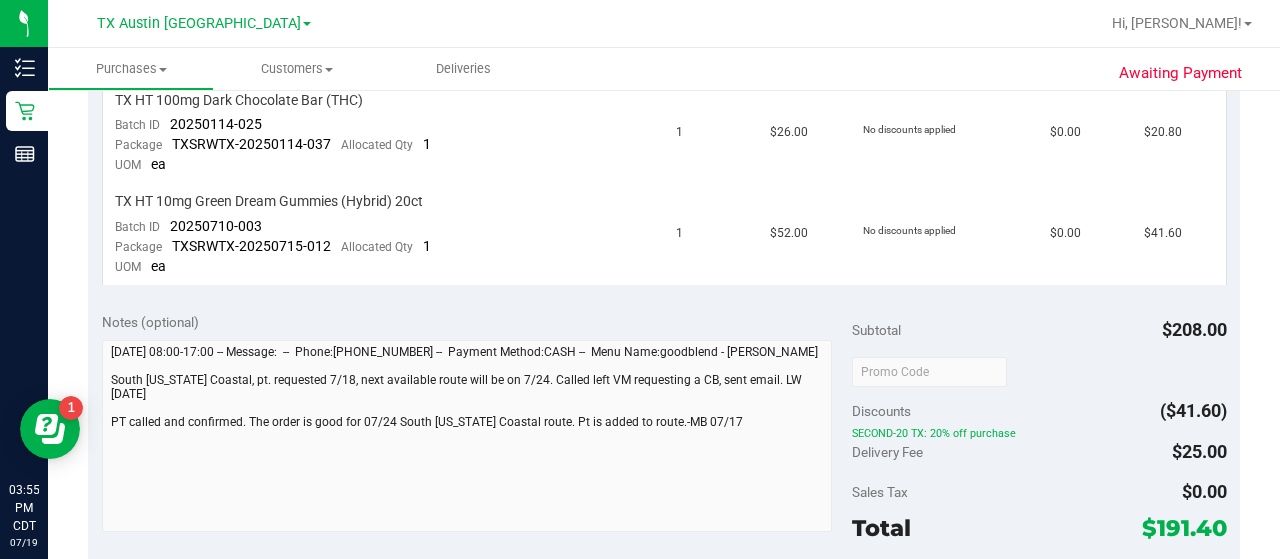 click on "Notes (optional)
Subtotal
$208.00
Discounts
($41.60)
SECOND-20 TX:
20%
off
purchase
Delivery Fee
$25.00
Sales Tax
$0.00" at bounding box center [664, 479] 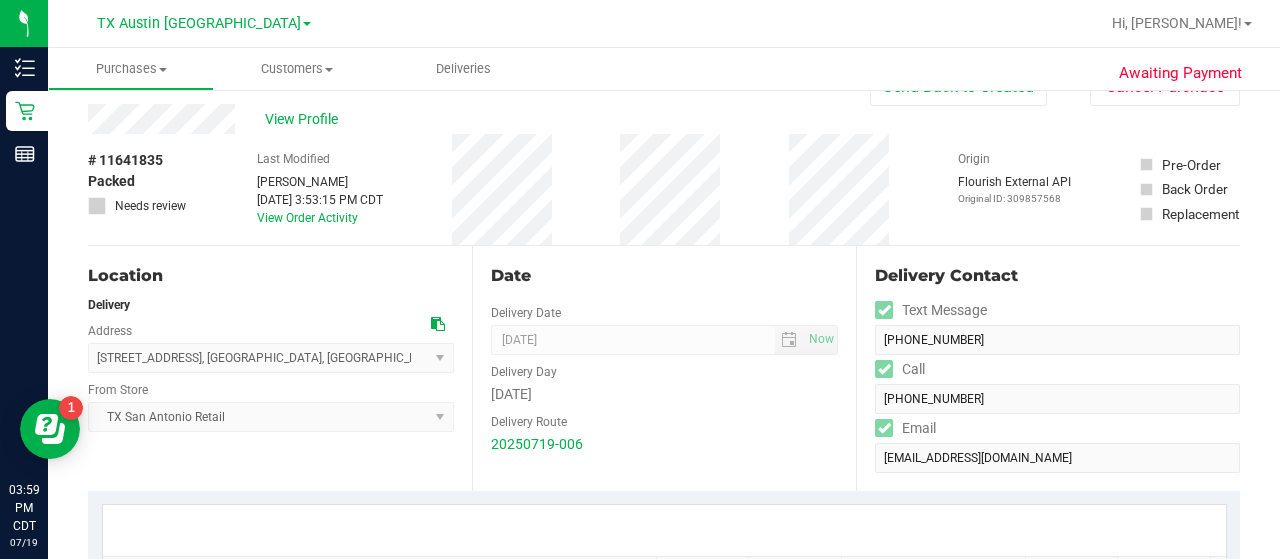 scroll, scrollTop: 8, scrollLeft: 0, axis: vertical 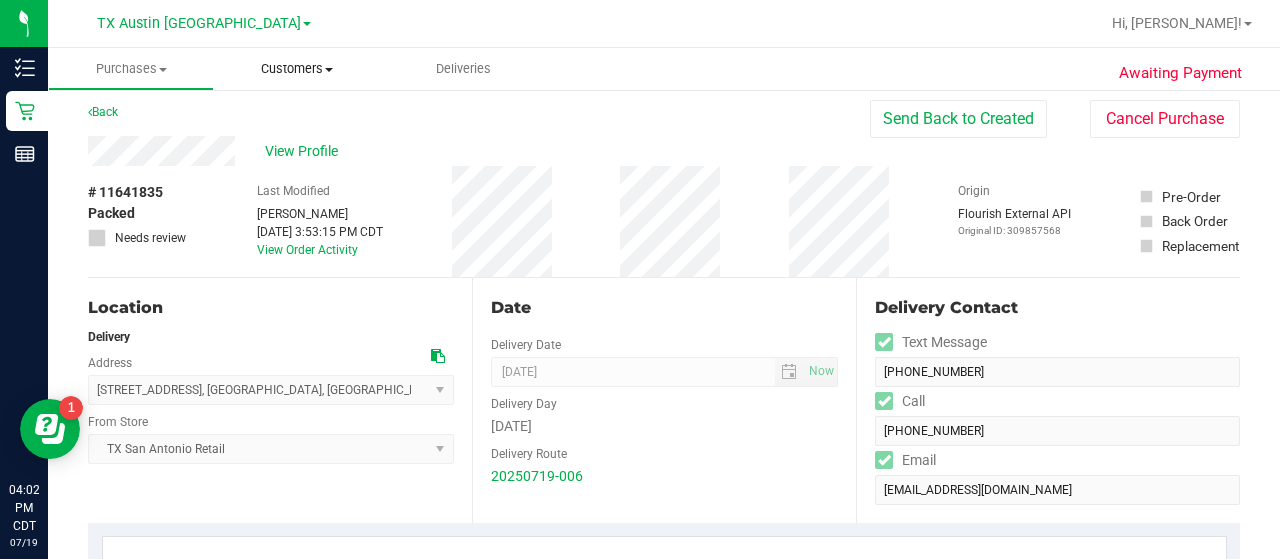 click on "Customers
All customers
Add a new customer
All physicians" at bounding box center (297, 69) 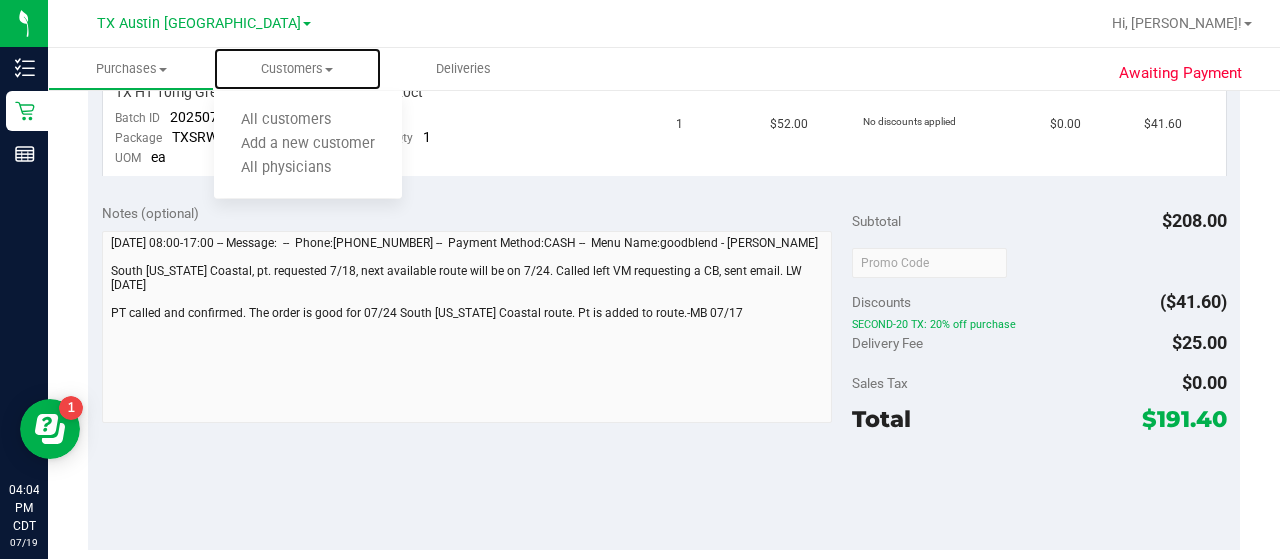 scroll, scrollTop: 981, scrollLeft: 0, axis: vertical 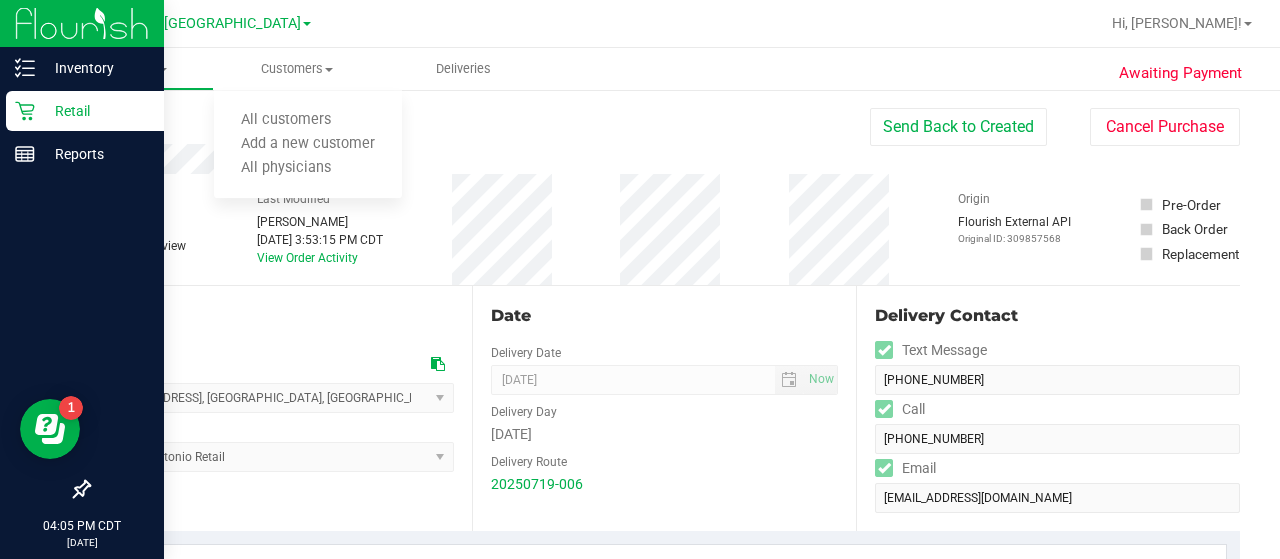 click on "Retail" at bounding box center [95, 111] 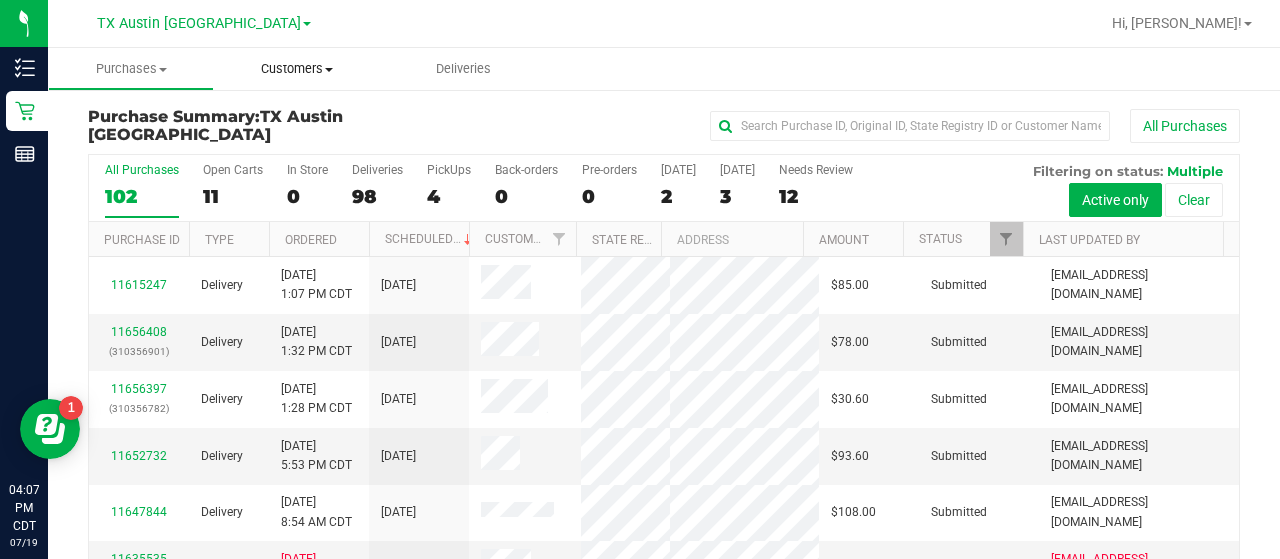 click on "Customers
All customers
Add a new customer
All physicians" at bounding box center [297, 69] 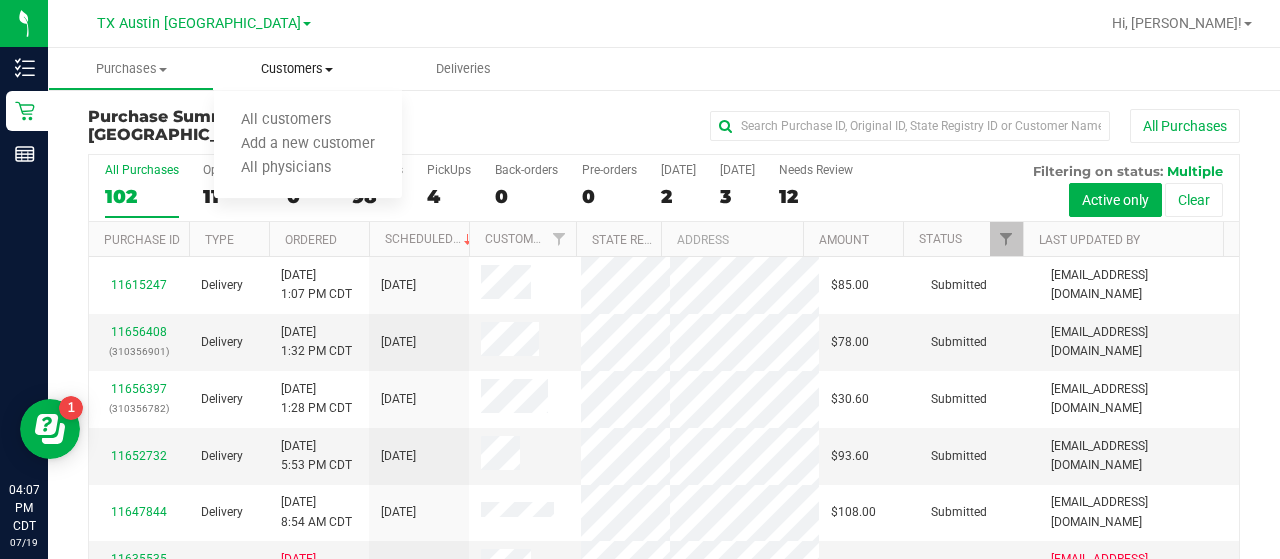 click on "Customers
All customers
Add a new customer
All physicians" at bounding box center [297, 69] 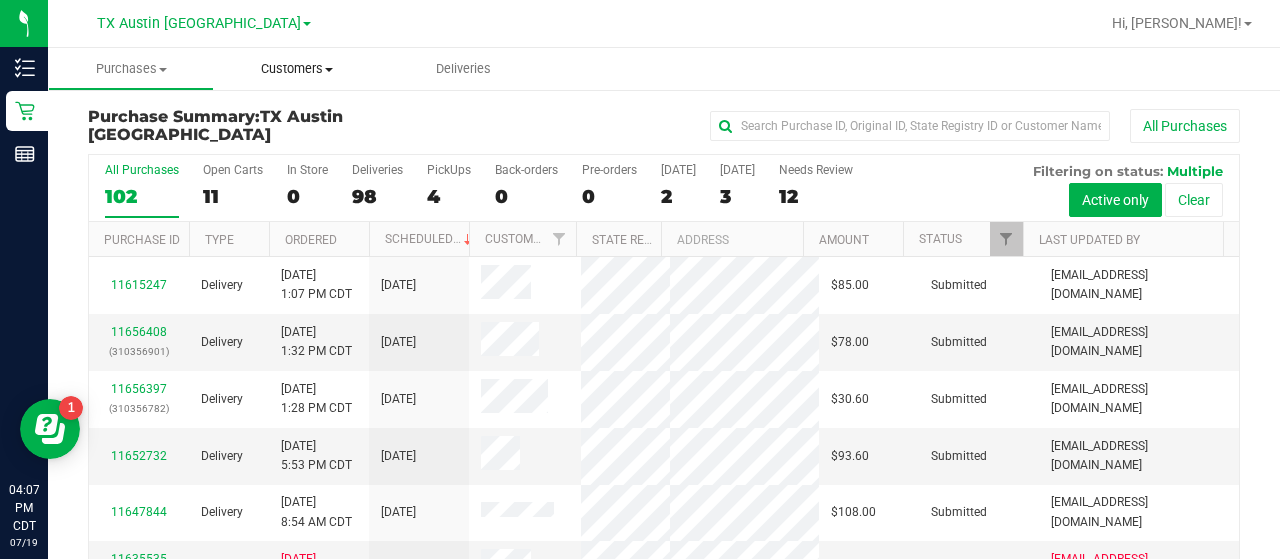 click on "Customers" at bounding box center (297, 69) 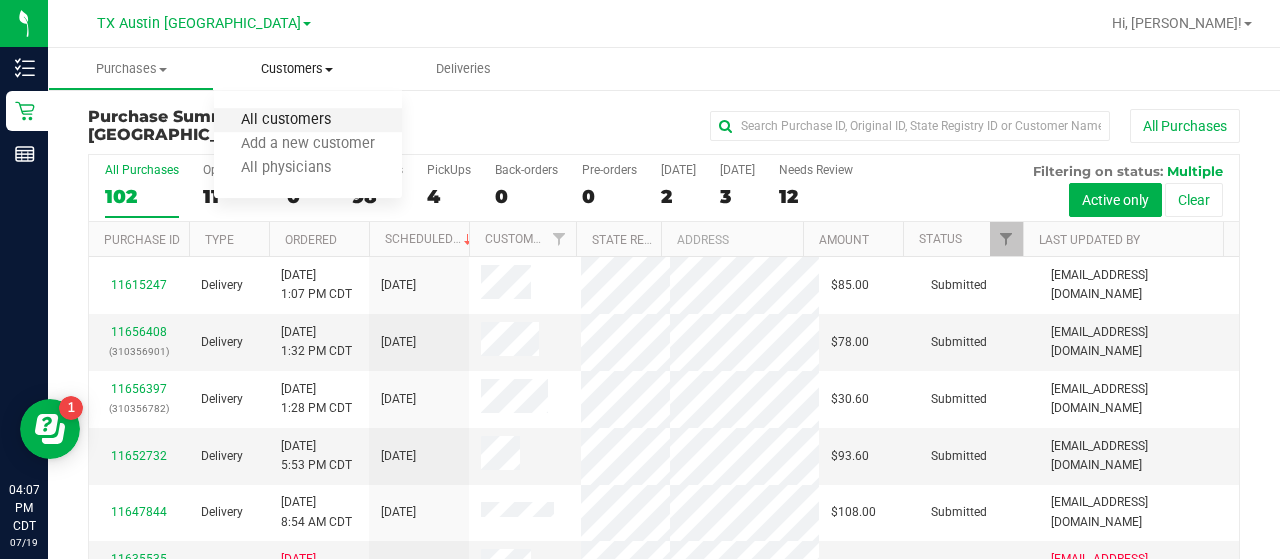 click on "All customers" at bounding box center [286, 120] 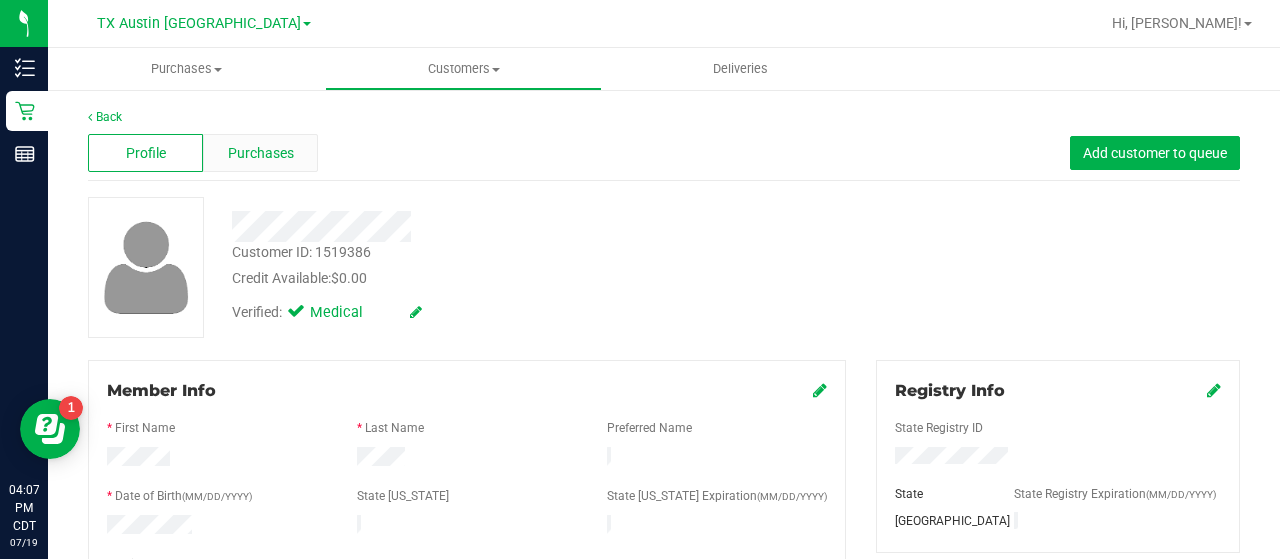 click on "Purchases" at bounding box center [260, 153] 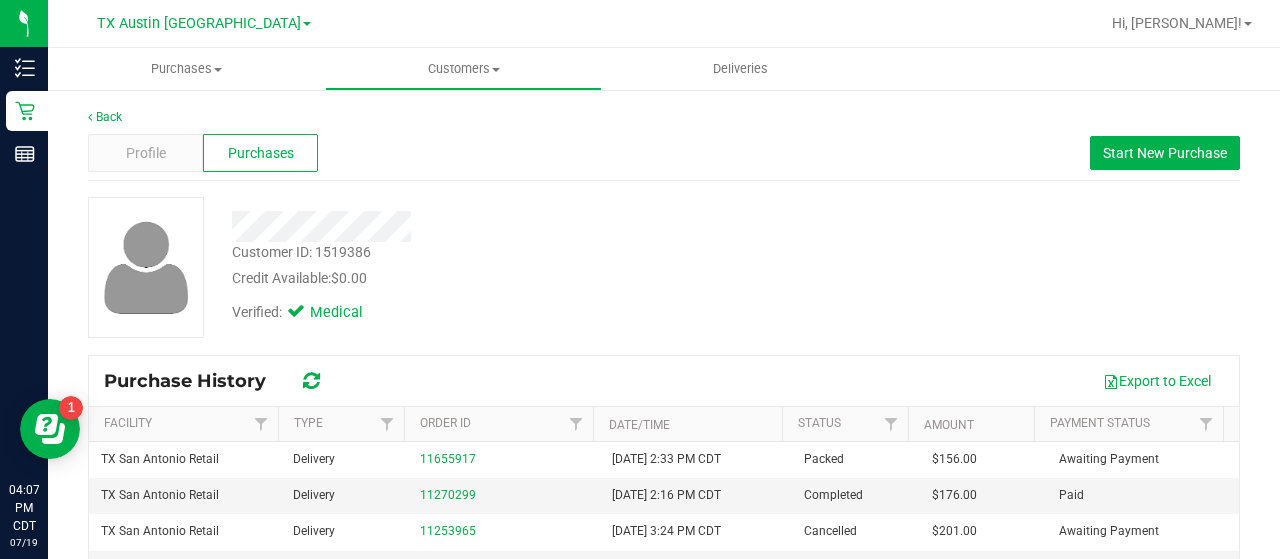 scroll, scrollTop: 21, scrollLeft: 0, axis: vertical 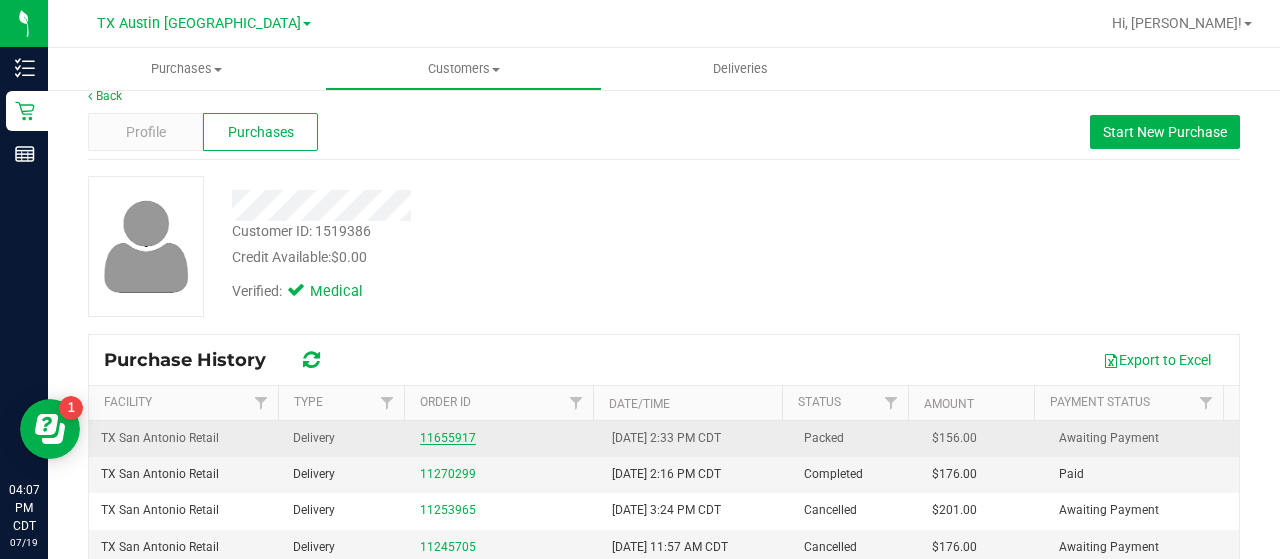 click on "11655917" at bounding box center [448, 438] 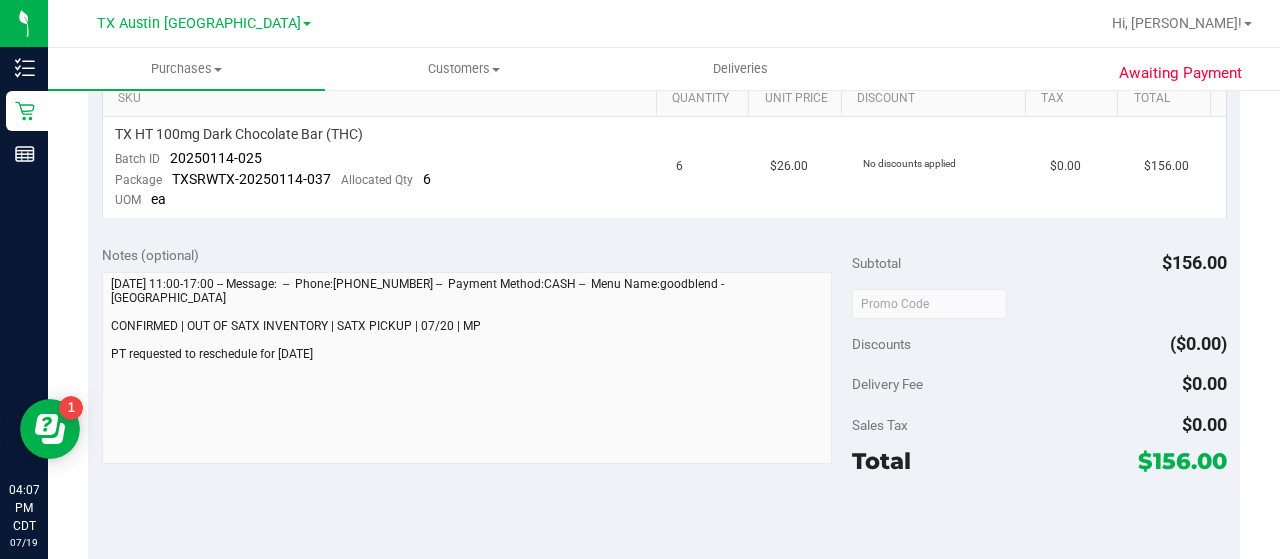 scroll, scrollTop: 0, scrollLeft: 0, axis: both 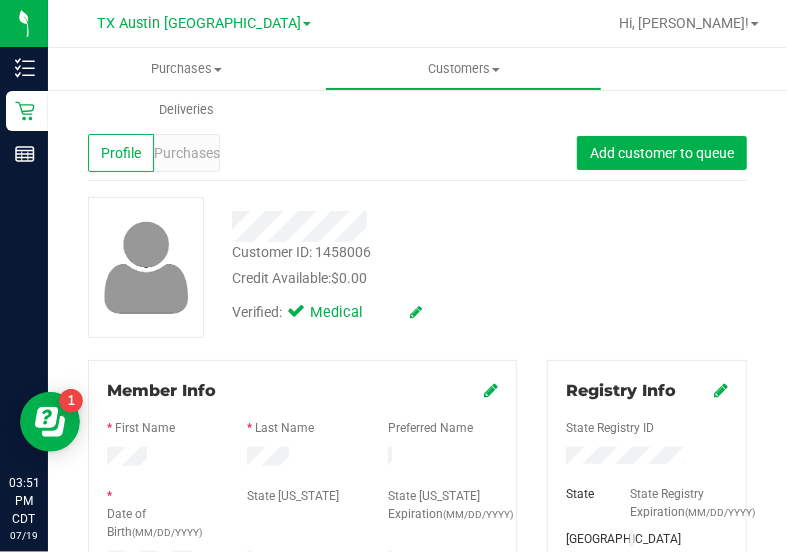 click on "Back
Profile
Purchases
Add customer to queue
Customer ID: 1458006
Credit Available:
$0.00
Verified:
Medical" at bounding box center (417, 782) 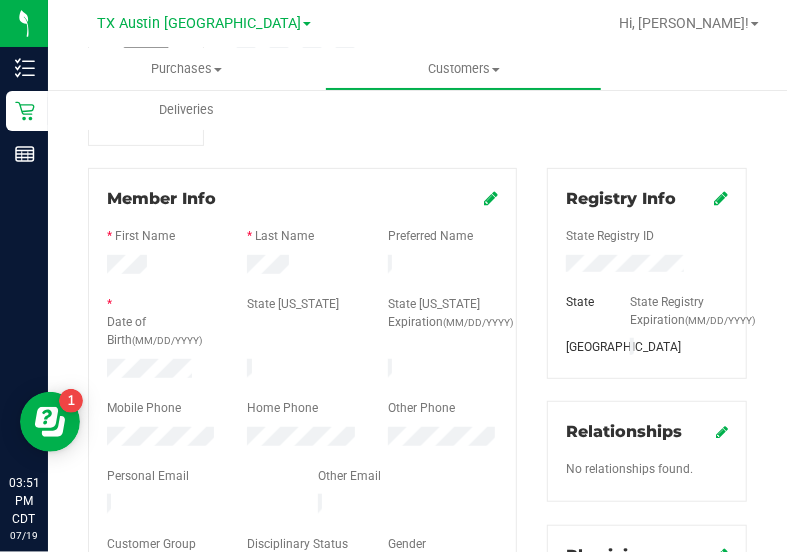 scroll, scrollTop: 196, scrollLeft: 0, axis: vertical 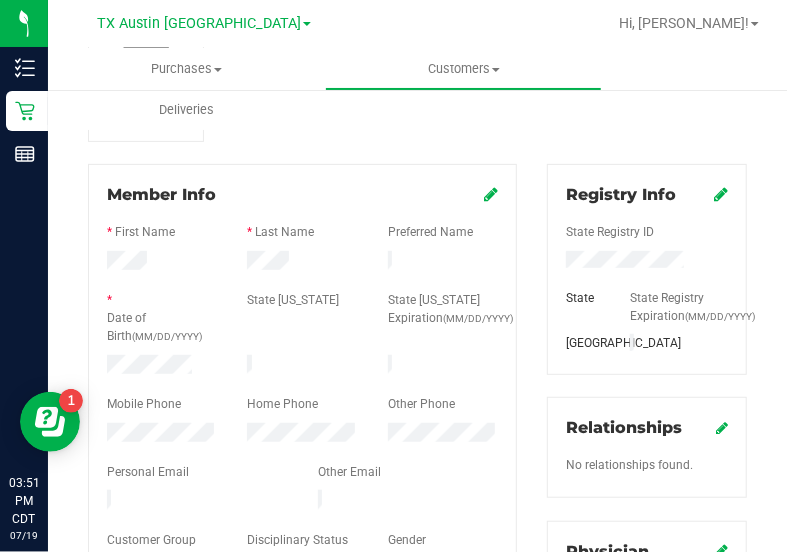click at bounding box center [162, 367] 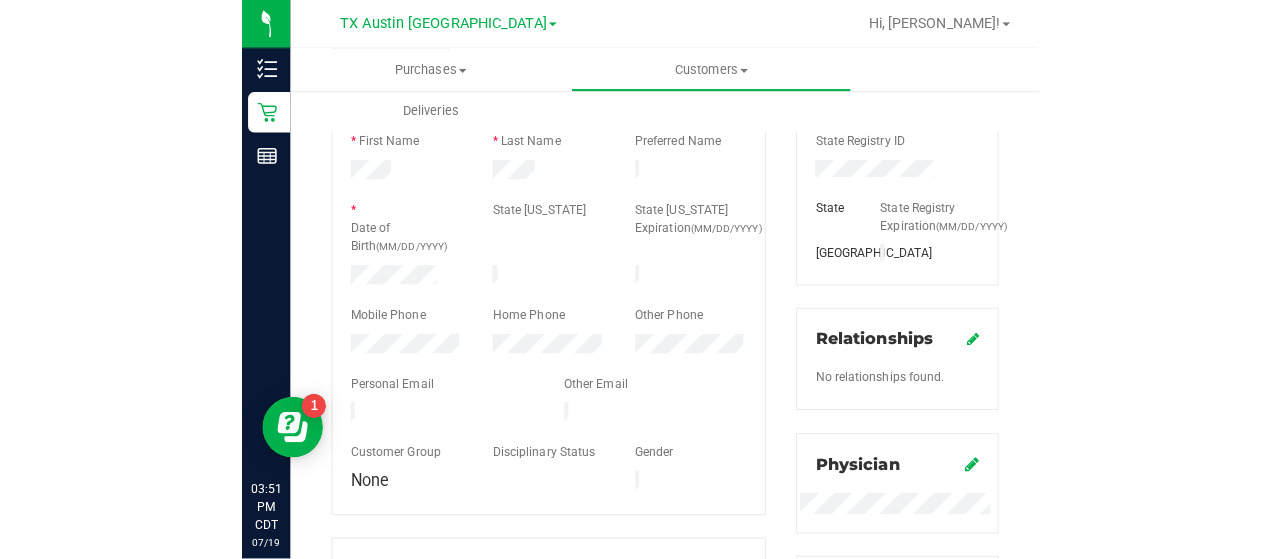 scroll, scrollTop: 268, scrollLeft: 0, axis: vertical 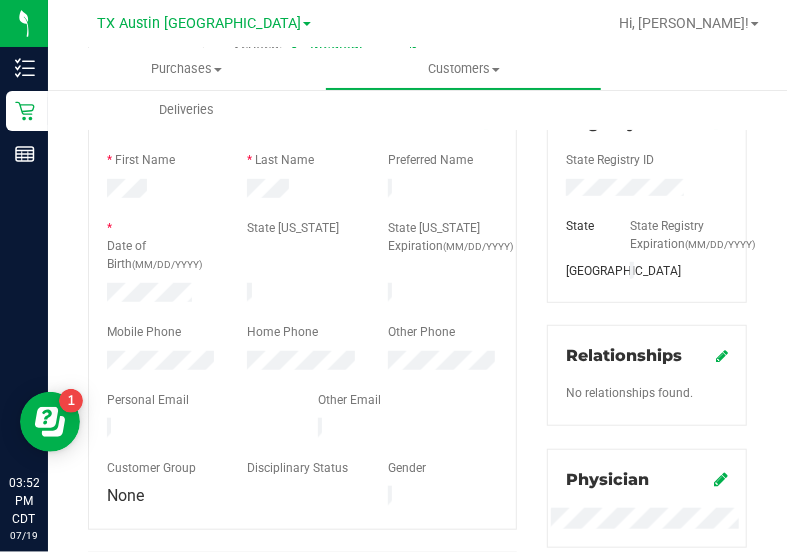 click on "Purchases
Summary of purchases
Fulfillment
All purchases
Customers
All customers
Add a new customer
All physicians" at bounding box center [441, 89] 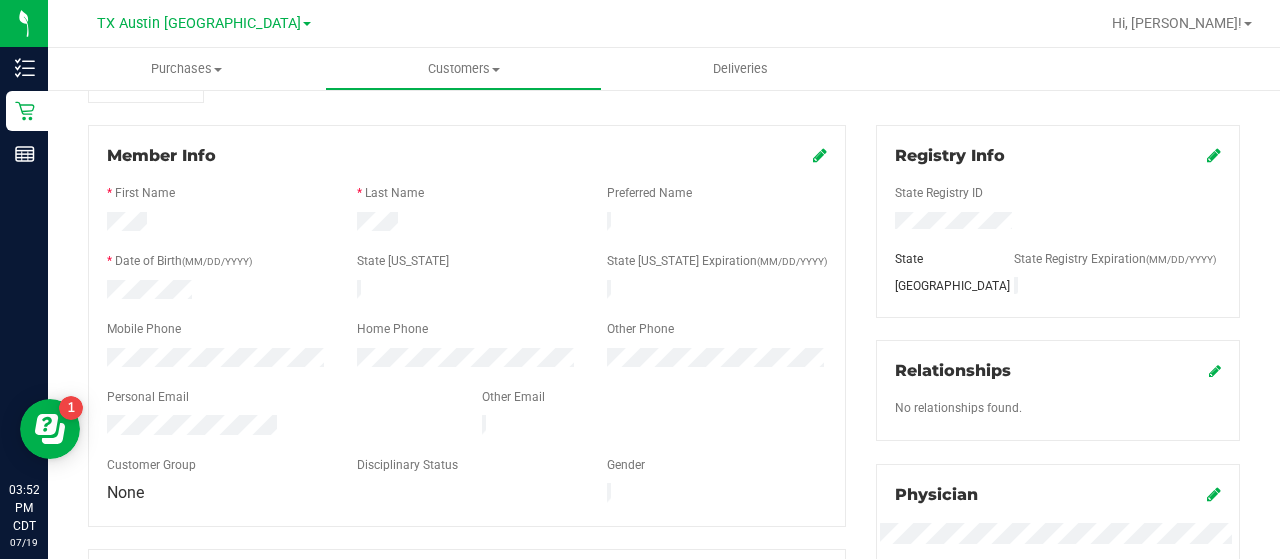 scroll, scrollTop: 233, scrollLeft: 0, axis: vertical 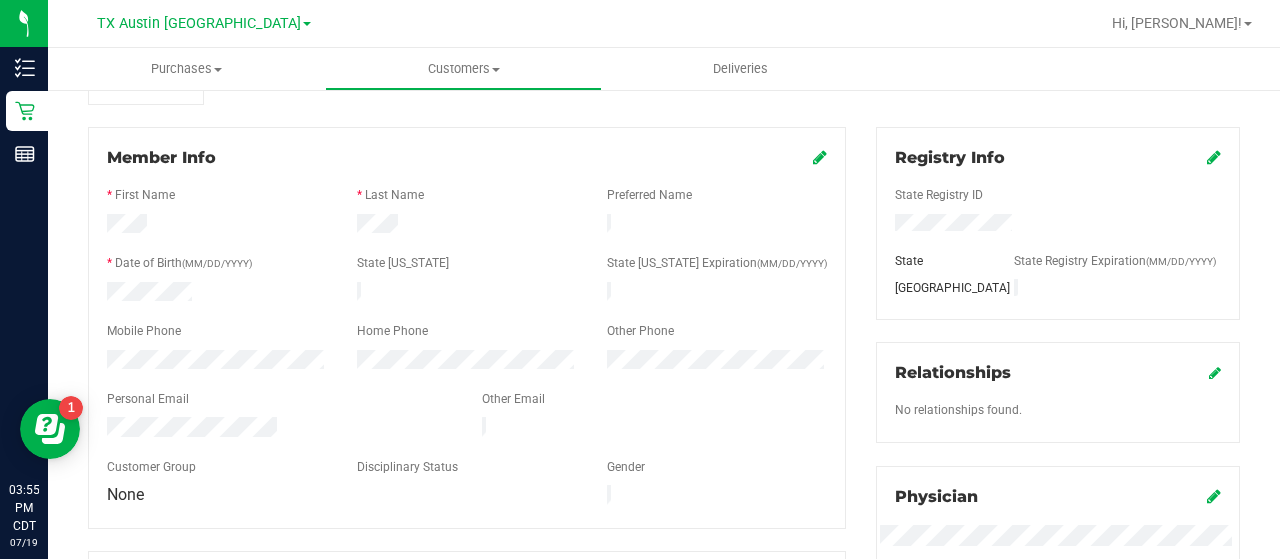 drag, startPoint x: 1279, startPoint y: 79, endPoint x: 1278, endPoint y: 225, distance: 146.00342 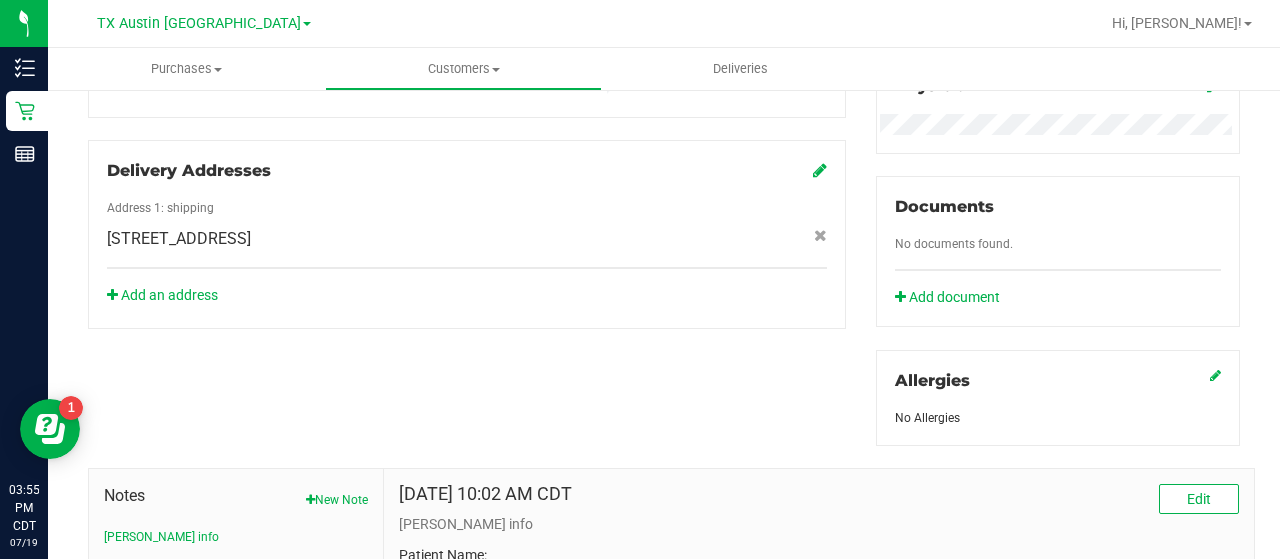 scroll, scrollTop: 0, scrollLeft: 0, axis: both 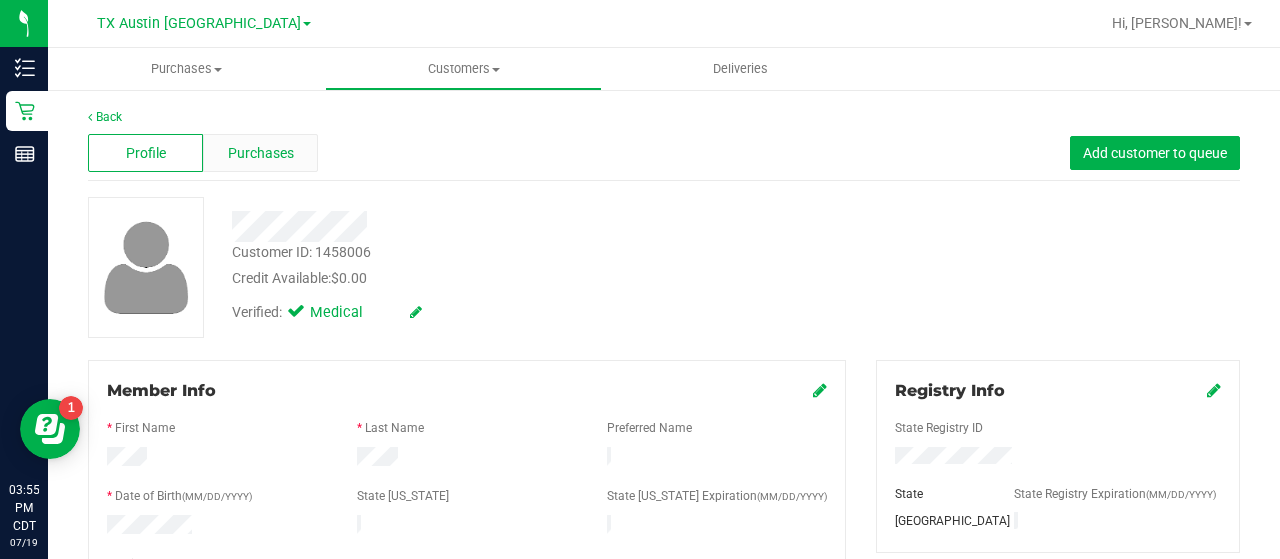click on "Purchases" at bounding box center (261, 153) 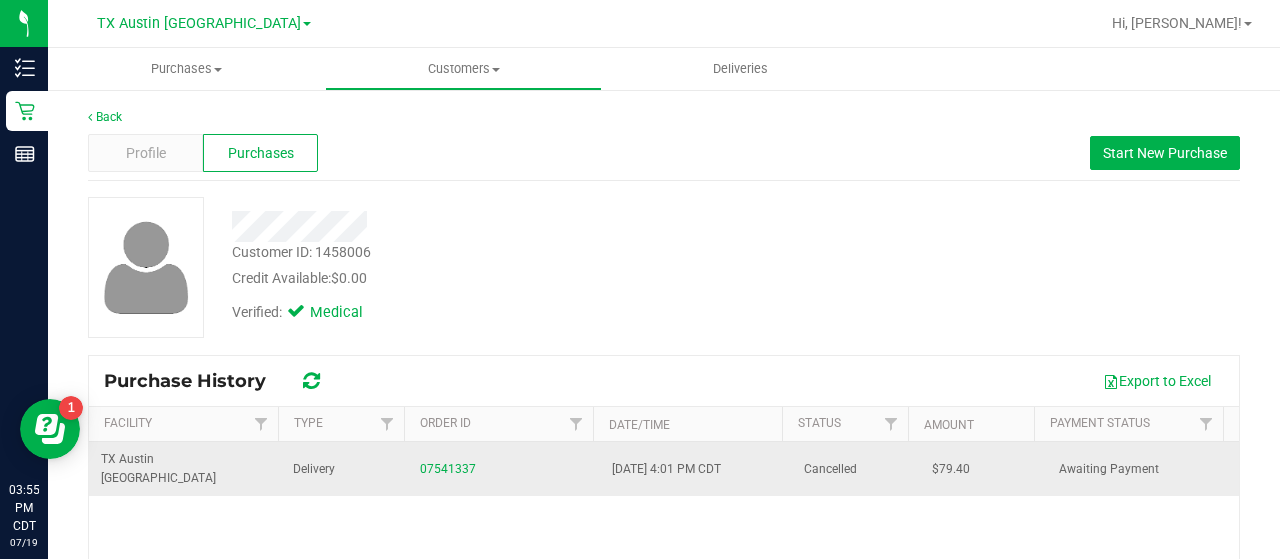 click on "07541337" at bounding box center [504, 469] 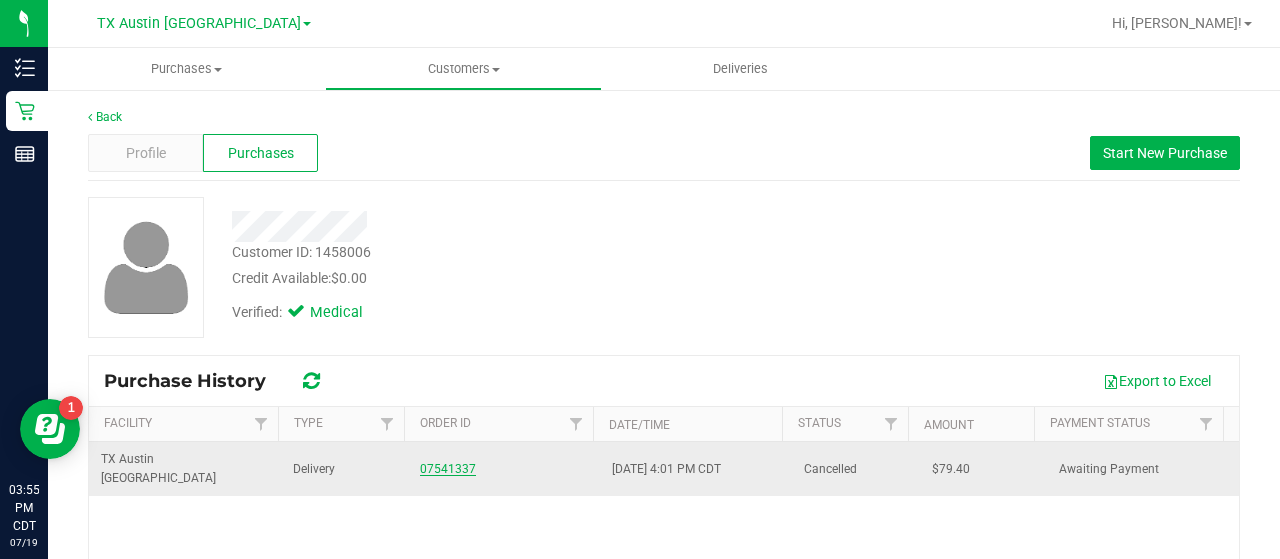 click on "07541337" at bounding box center [448, 469] 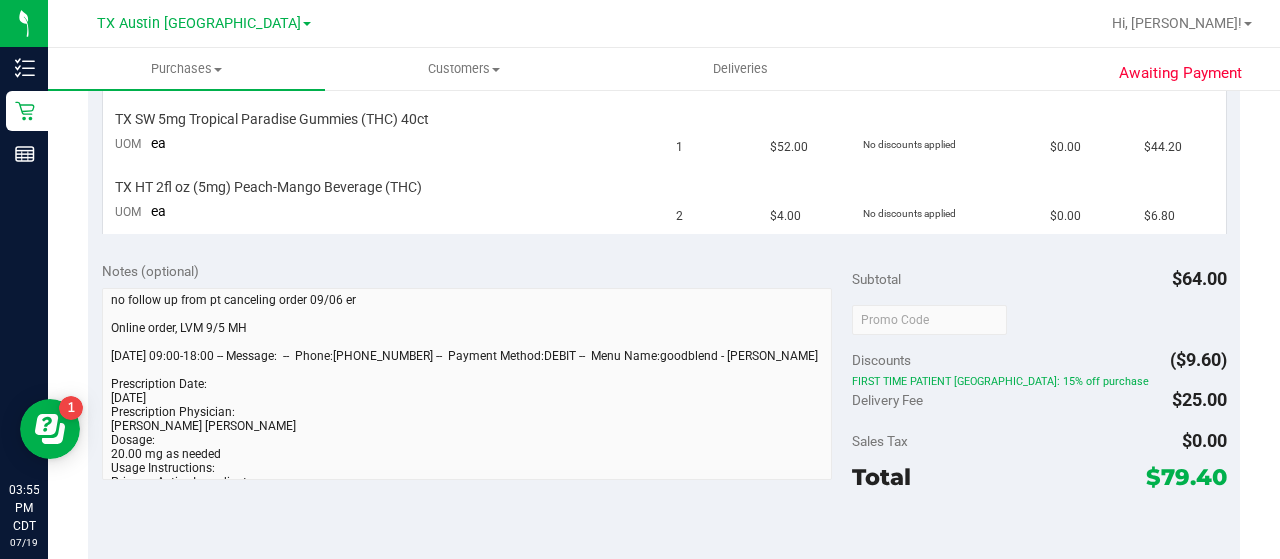 scroll, scrollTop: 608, scrollLeft: 0, axis: vertical 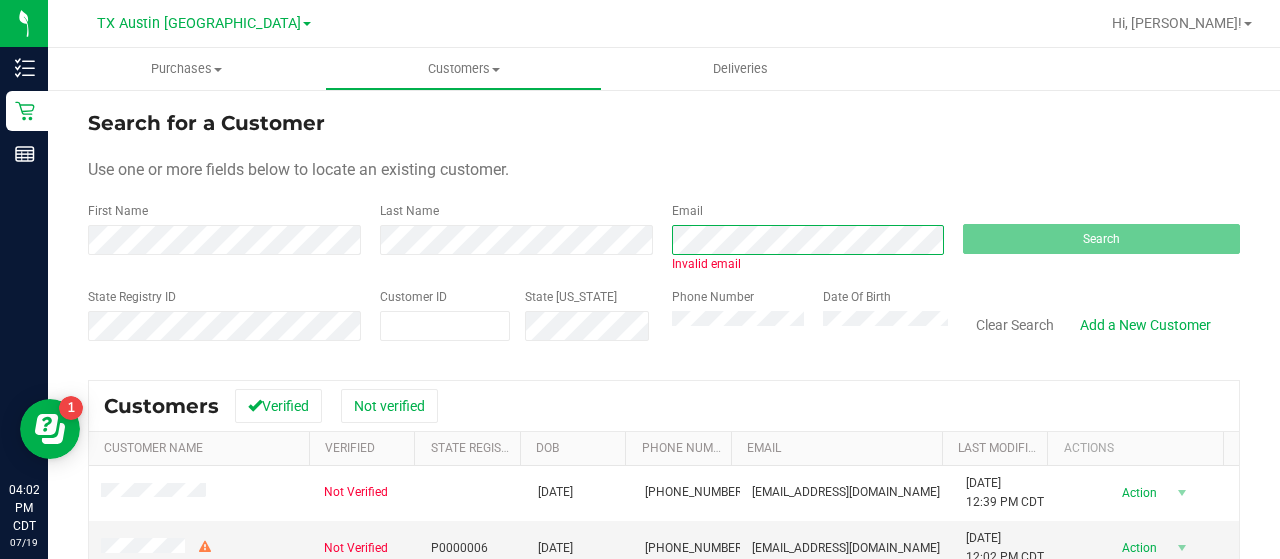 click on "First Name
Last Name
Email
Invalid email
Search" at bounding box center (664, 237) 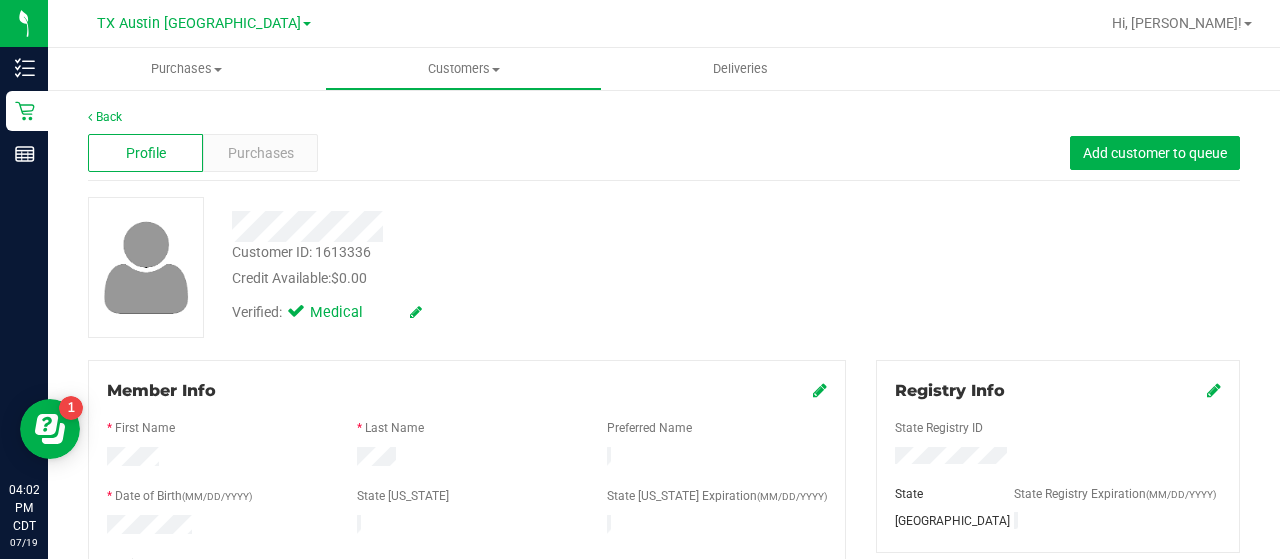 click on "Profile
Purchases
Add customer to queue" at bounding box center [664, 153] 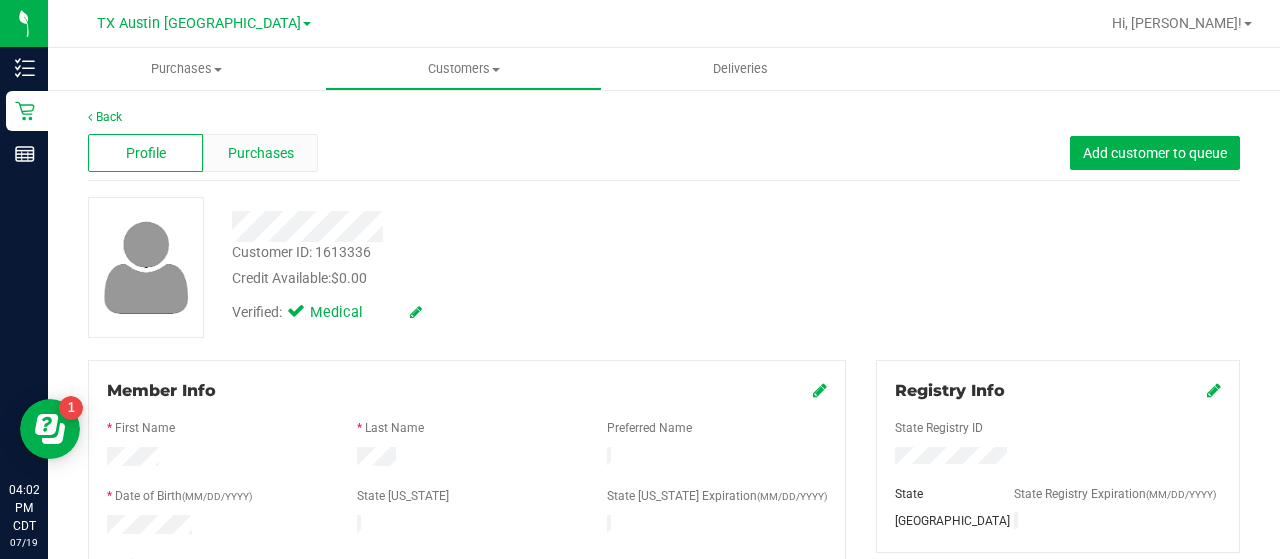click on "Purchases" at bounding box center [261, 153] 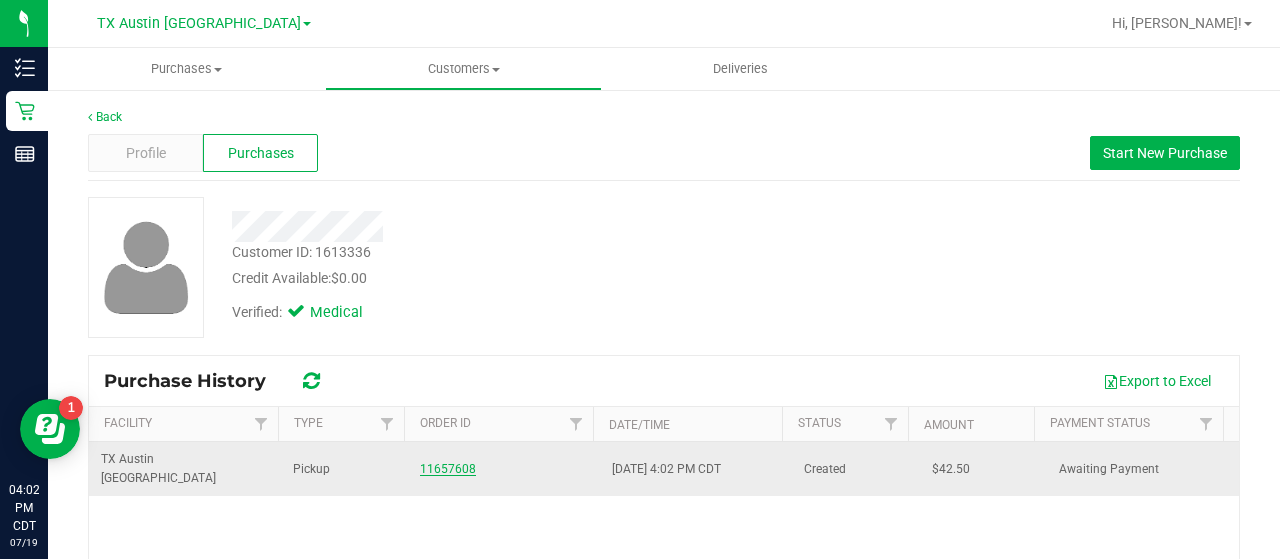 click on "11657608" at bounding box center [448, 469] 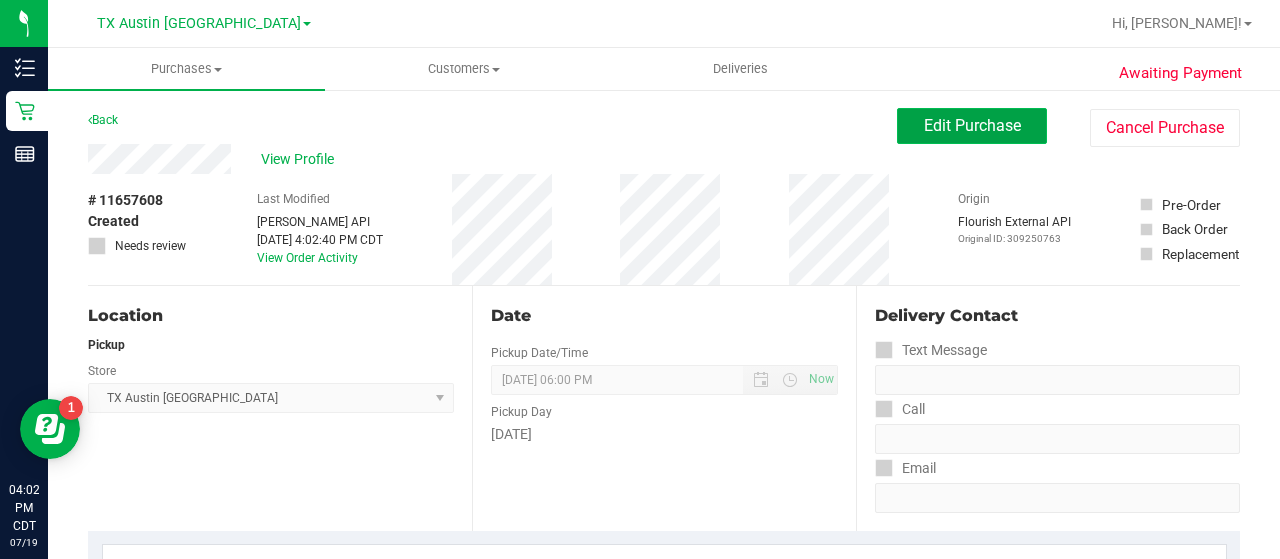 click on "Edit Purchase" at bounding box center [972, 126] 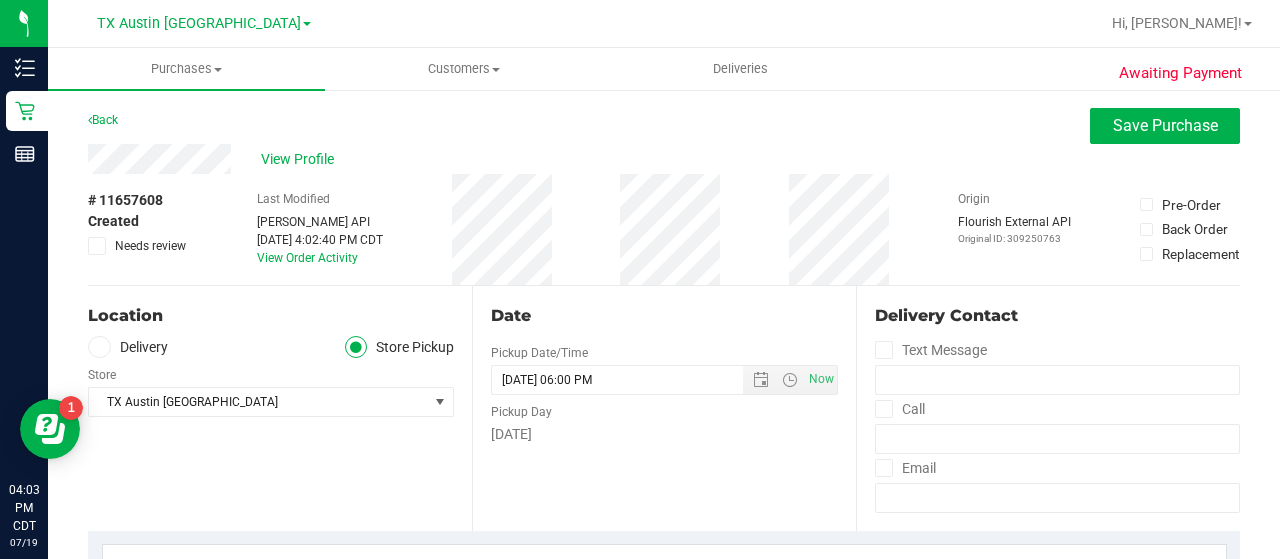 click on "Delivery" at bounding box center (128, 347) 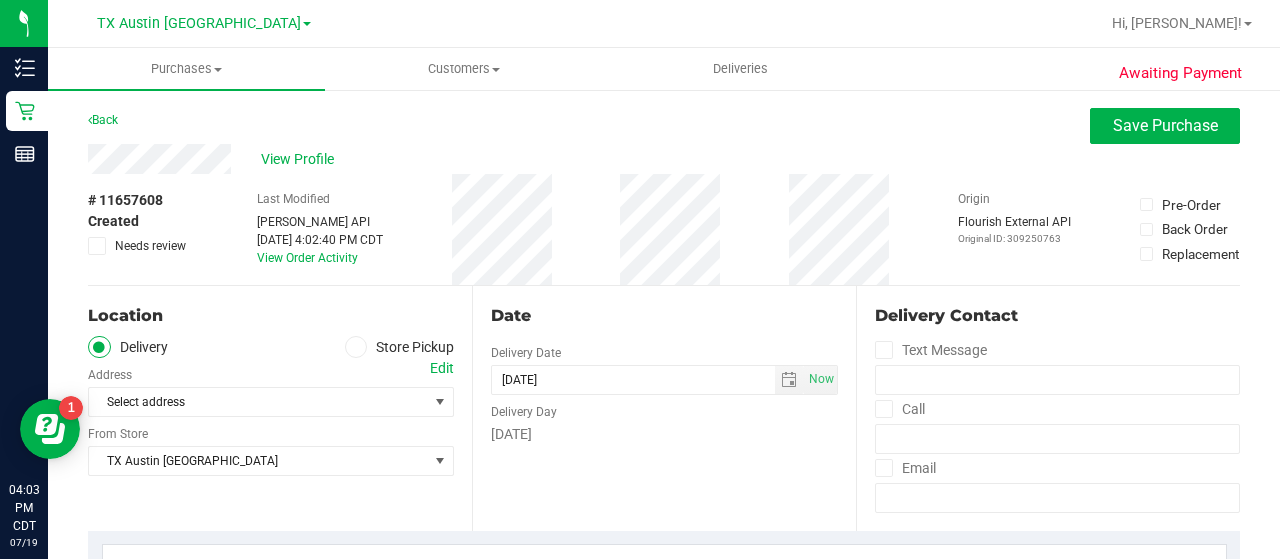 click on "Edit" at bounding box center [442, 368] 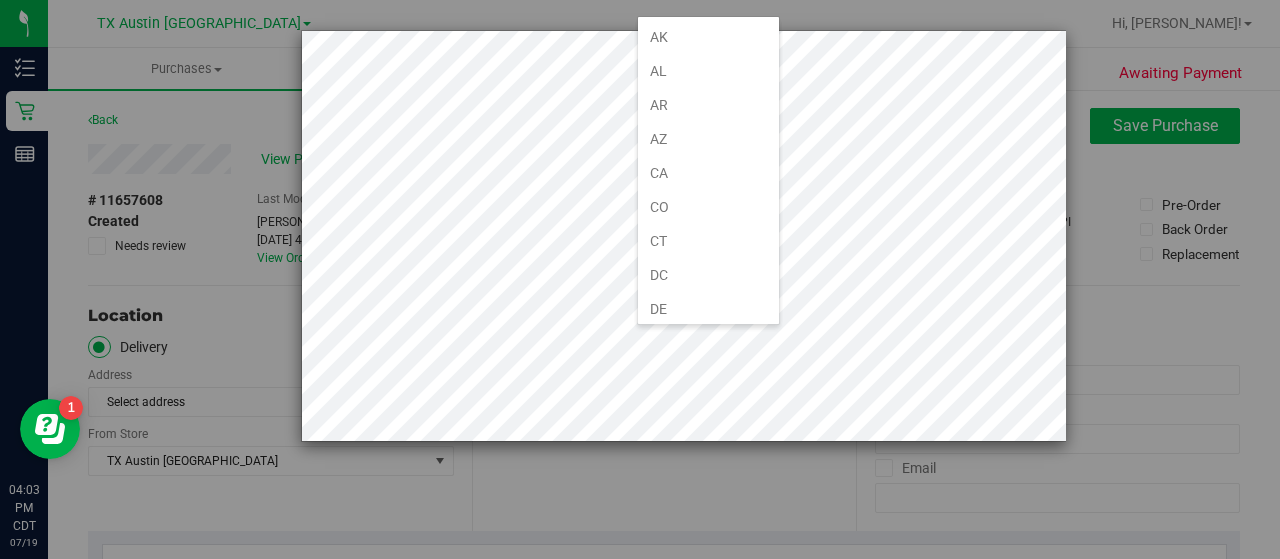 scroll, scrollTop: 1166, scrollLeft: 0, axis: vertical 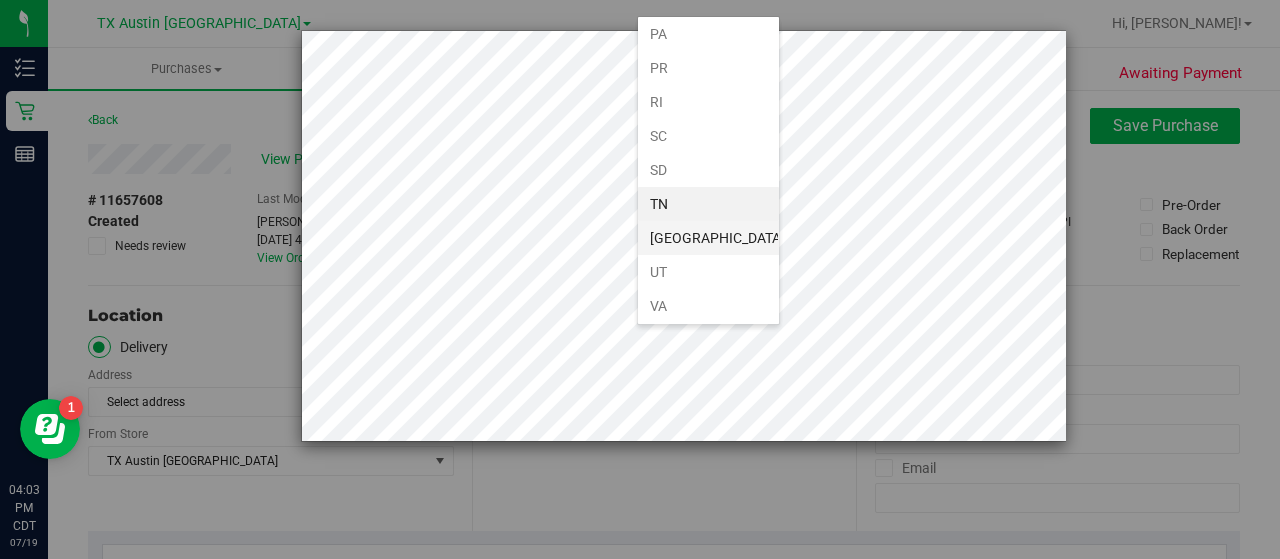 click on "[GEOGRAPHIC_DATA]" at bounding box center [708, 238] 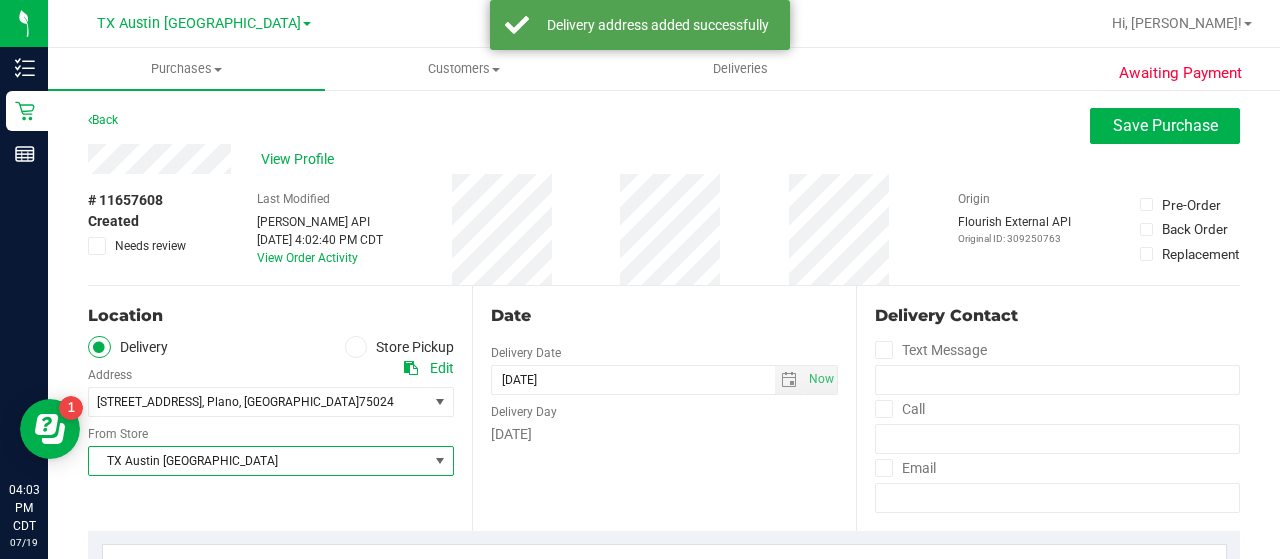 click on "TX Austin [GEOGRAPHIC_DATA]" at bounding box center [258, 461] 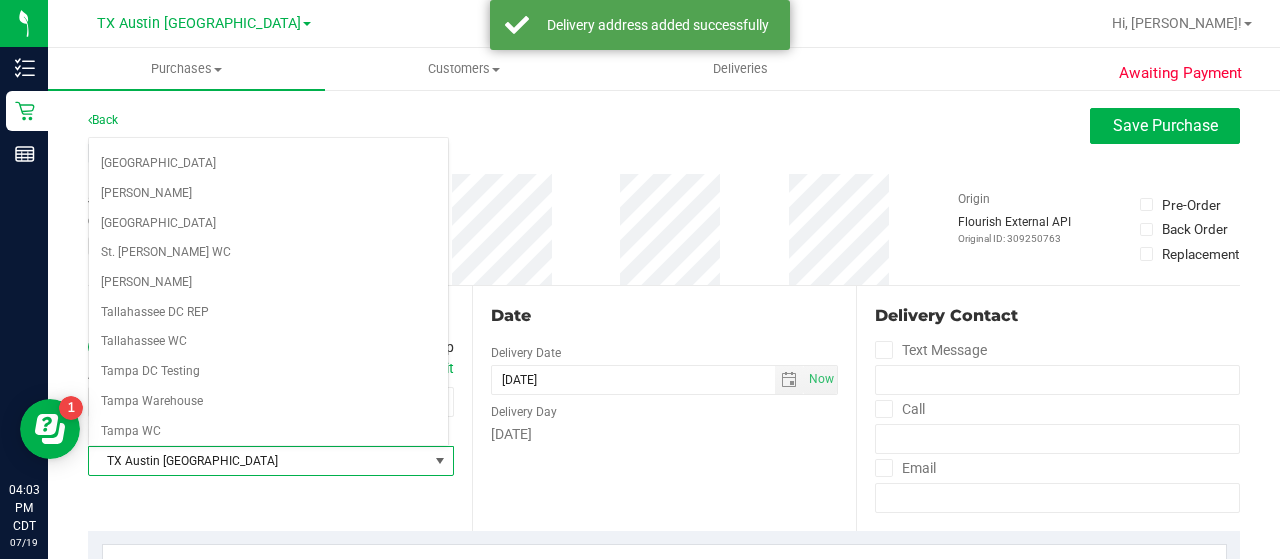 scroll, scrollTop: 1414, scrollLeft: 0, axis: vertical 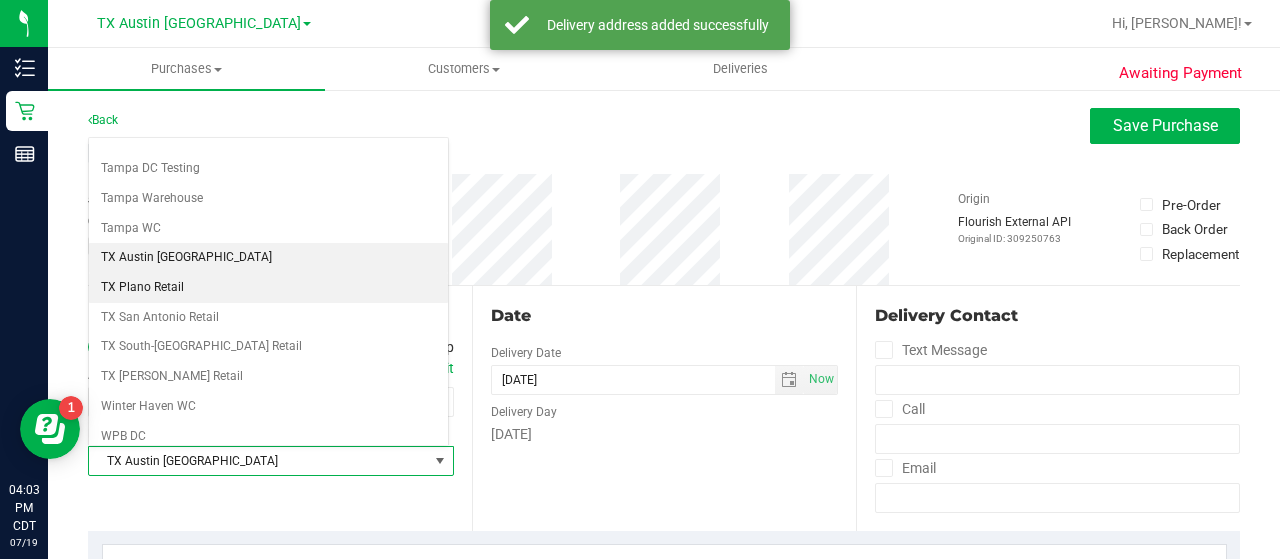 drag, startPoint x: 134, startPoint y: 249, endPoint x: 592, endPoint y: 239, distance: 458.10916 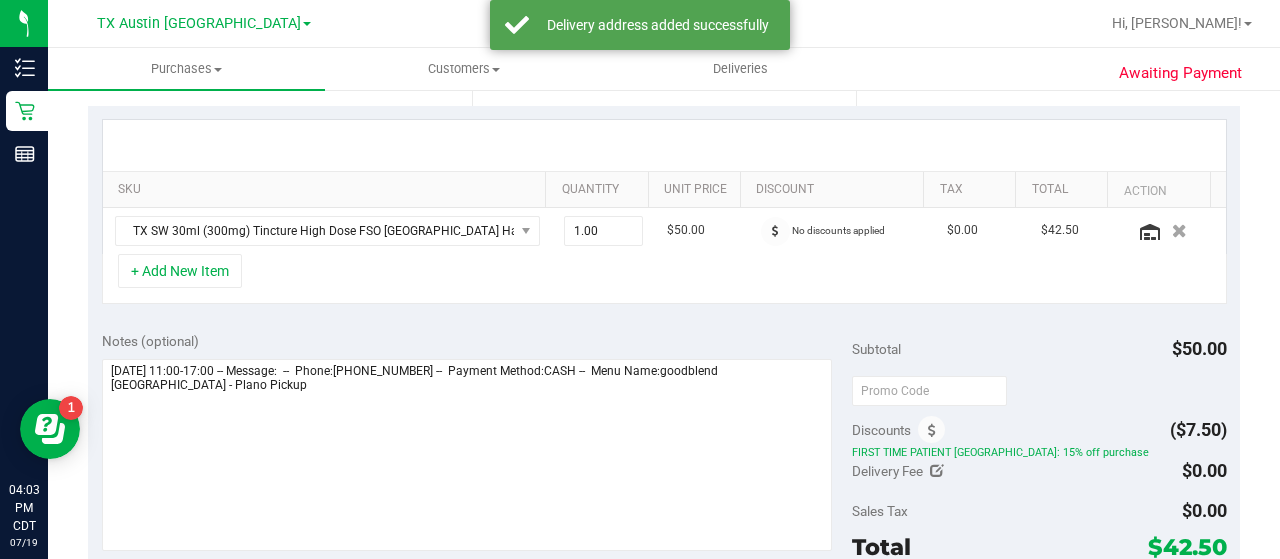 scroll, scrollTop: 430, scrollLeft: 0, axis: vertical 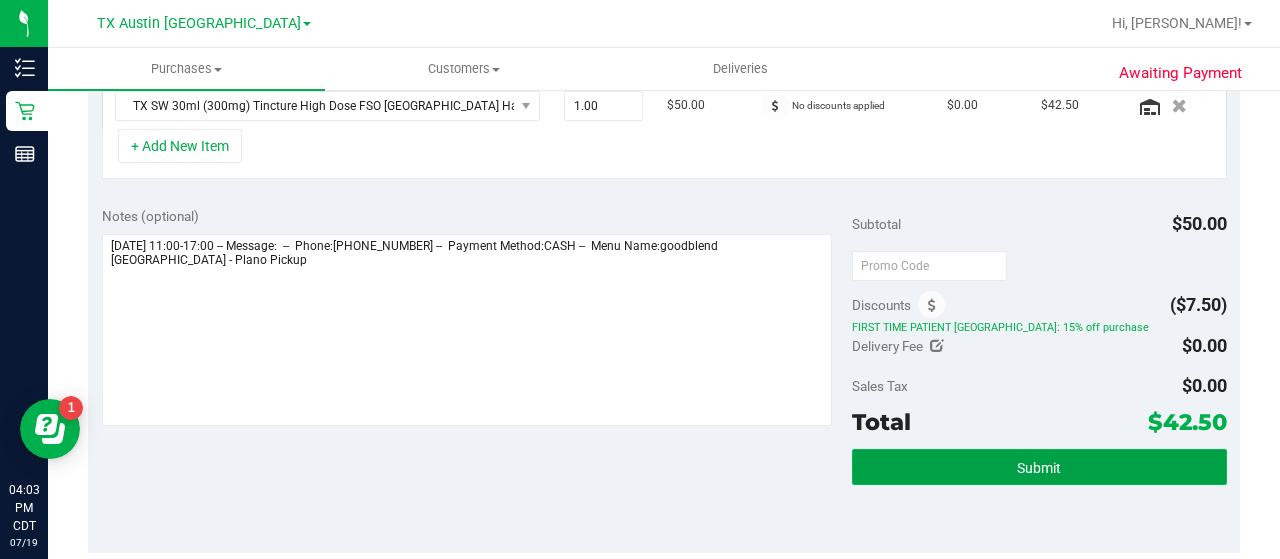 click on "Submit" at bounding box center [1039, 467] 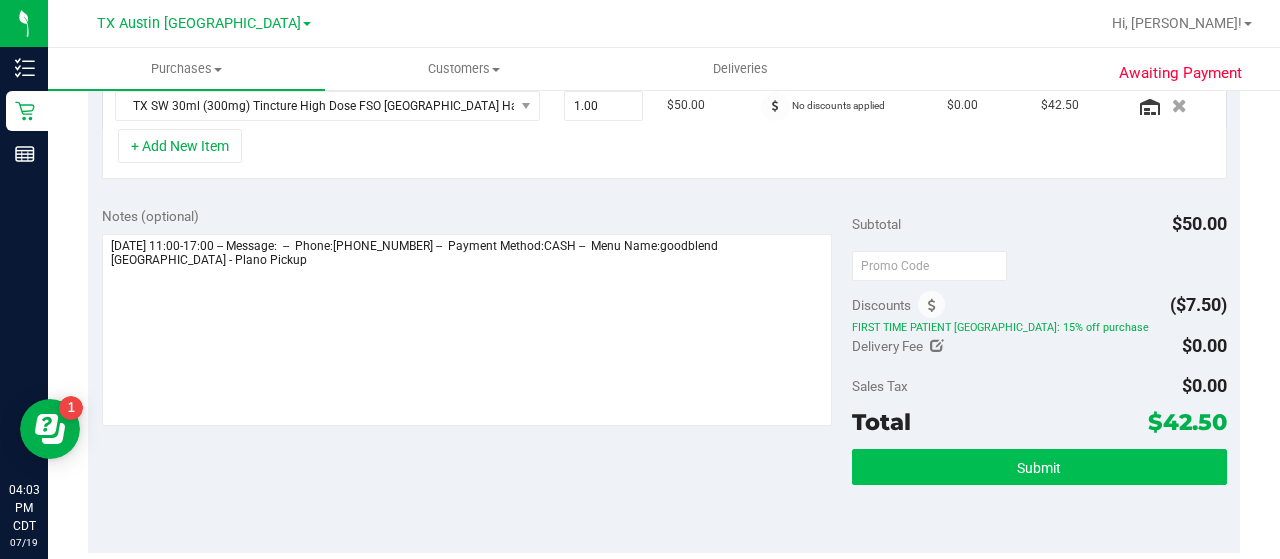 scroll, scrollTop: 553, scrollLeft: 0, axis: vertical 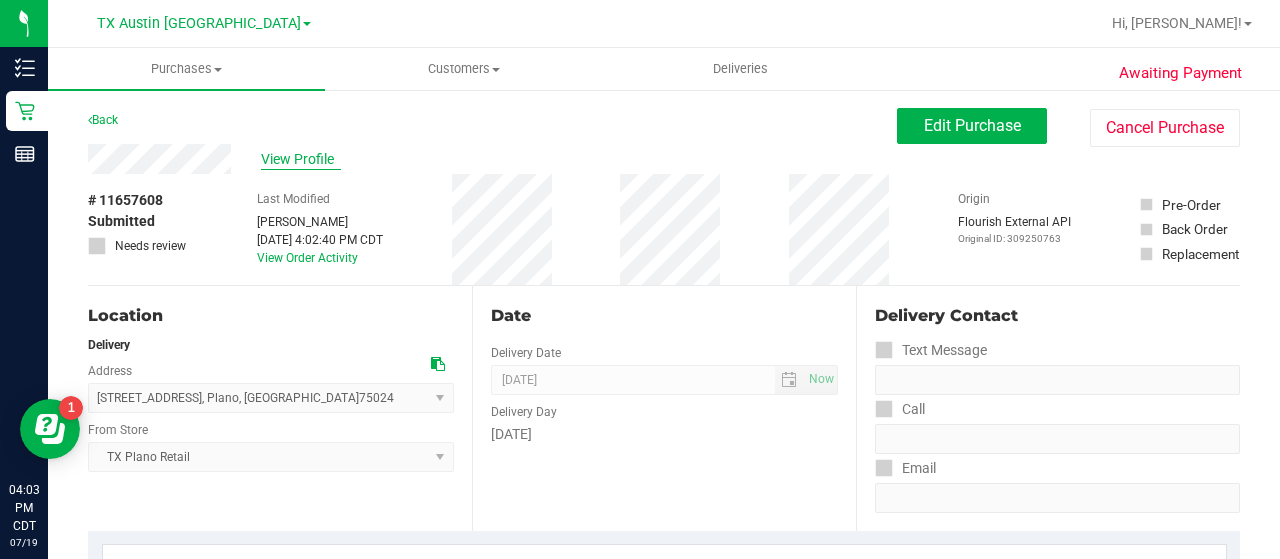 click on "View Profile" at bounding box center (301, 159) 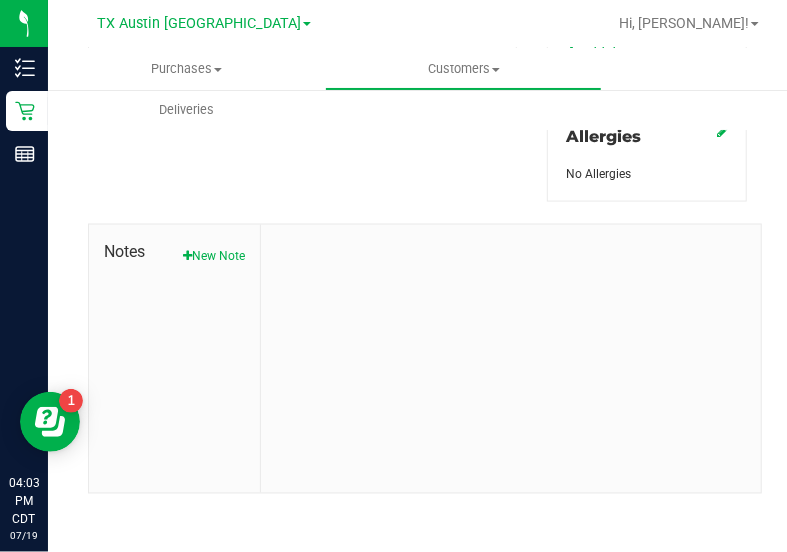 scroll, scrollTop: 925, scrollLeft: 0, axis: vertical 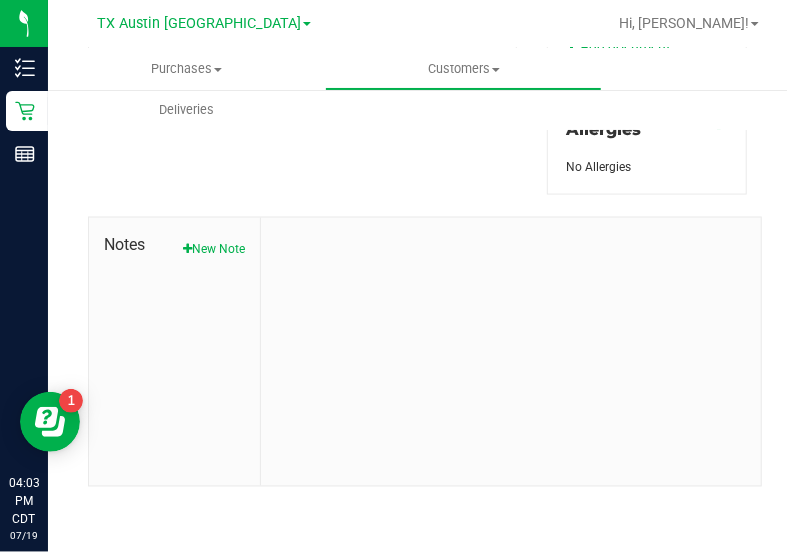 click on "Notes
New Note" at bounding box center (175, 352) 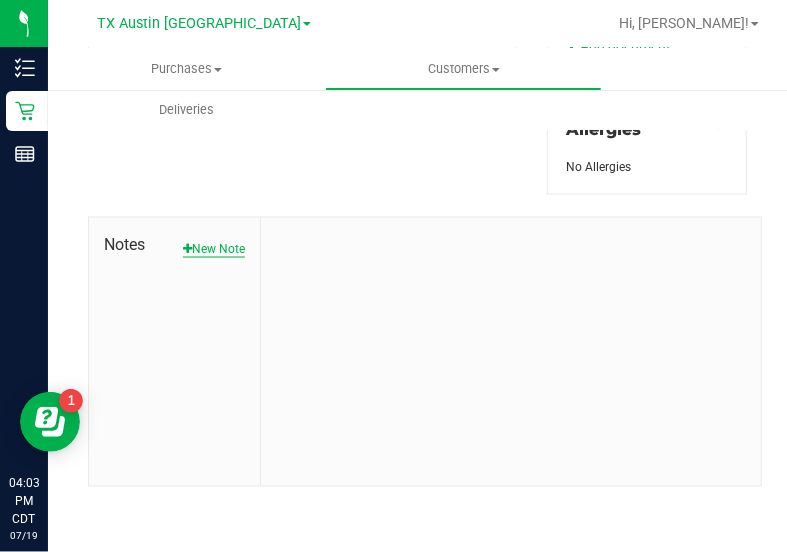 click on "New Note" at bounding box center (214, 249) 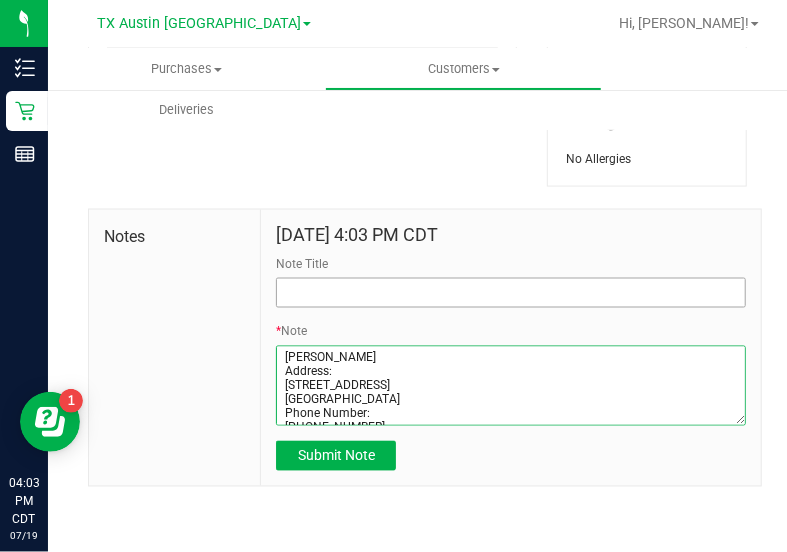 type on "Cydney Velez
Address:
9669 Forest Ln.
Apt 1206
Dallas, TX, 75243
Phone Number:
(360) 356-2781
DOB:
05/09/1958
SSN Last 5:
08639" 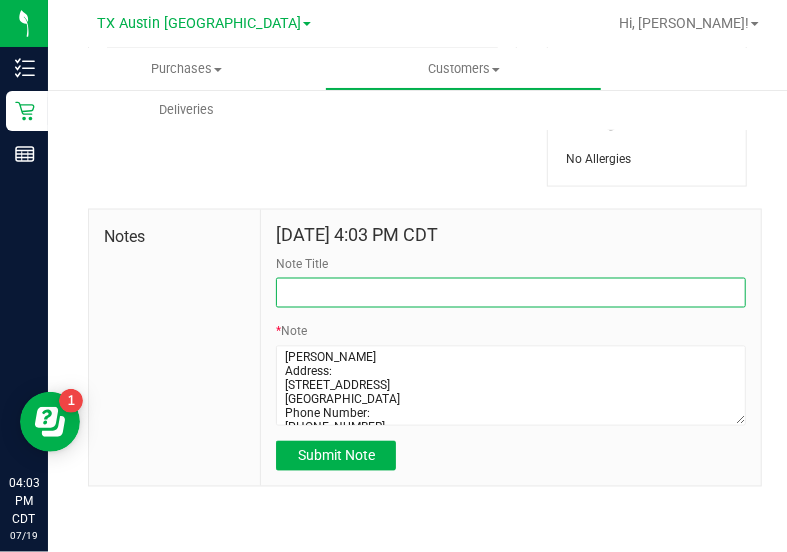click on "Note Title" at bounding box center [511, 293] 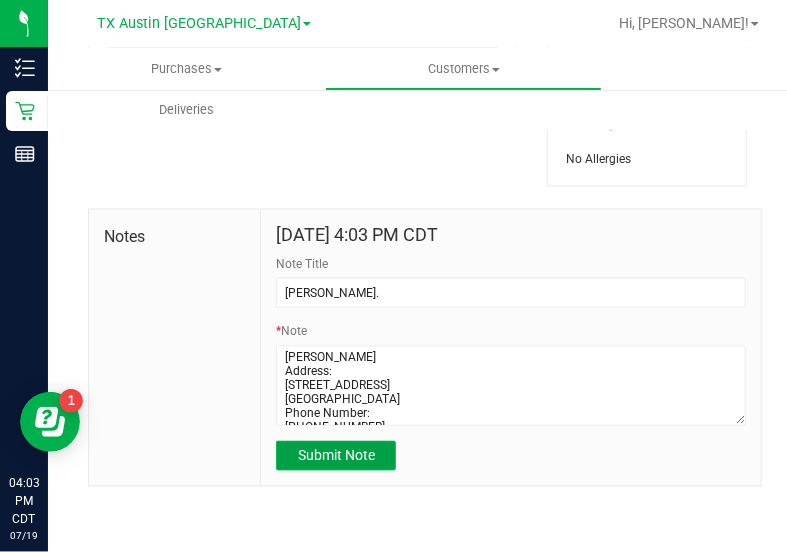 click on "Submit Note" at bounding box center [336, 456] 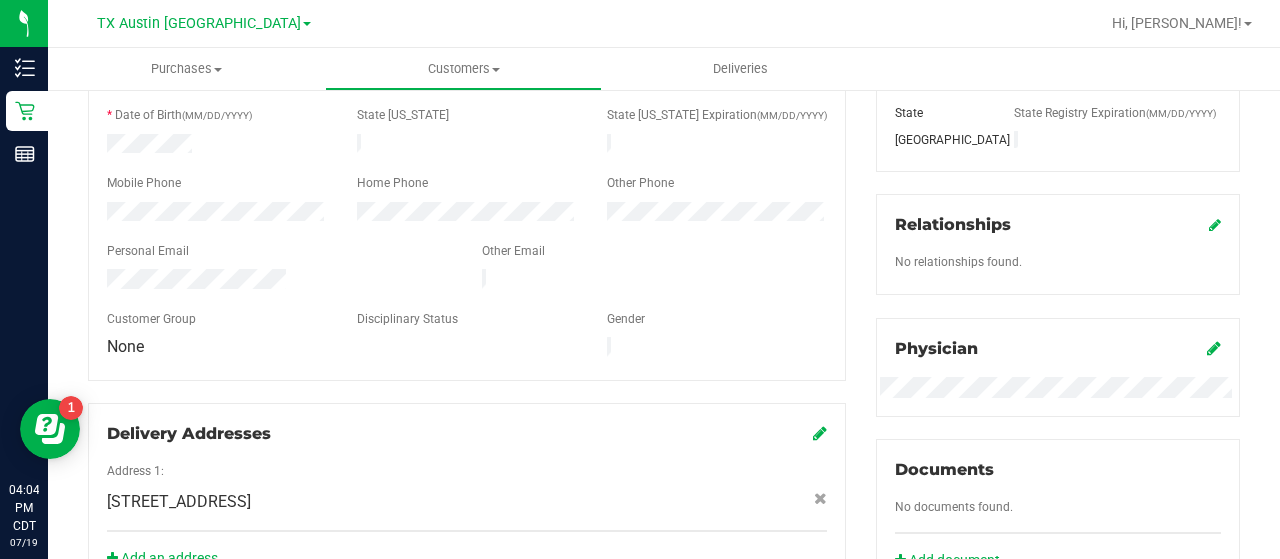 scroll, scrollTop: 0, scrollLeft: 0, axis: both 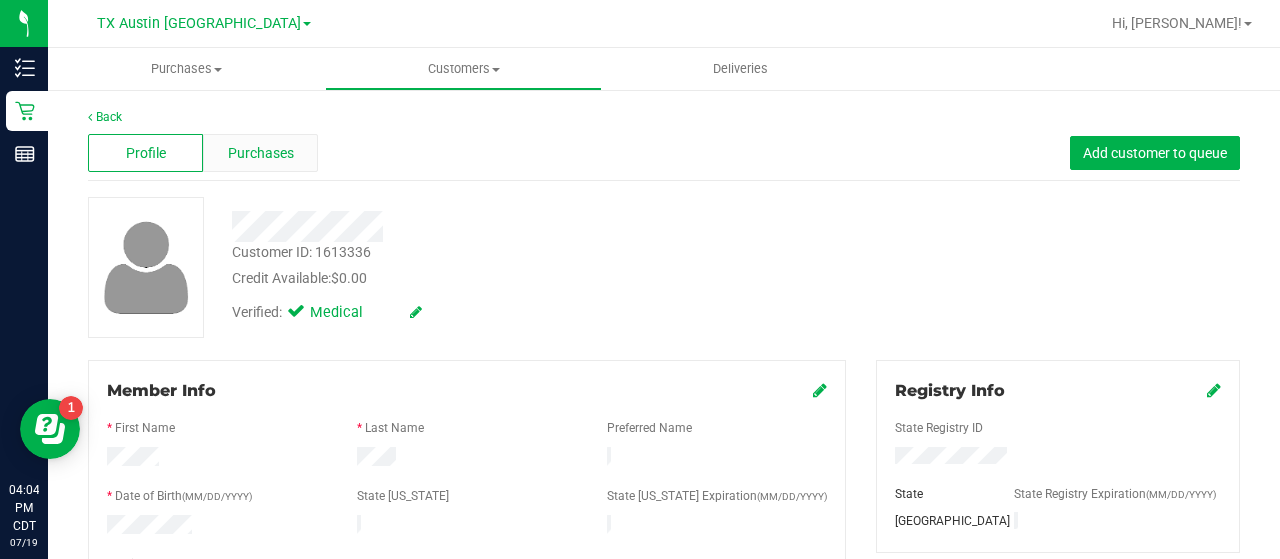 click on "Purchases" at bounding box center (260, 153) 